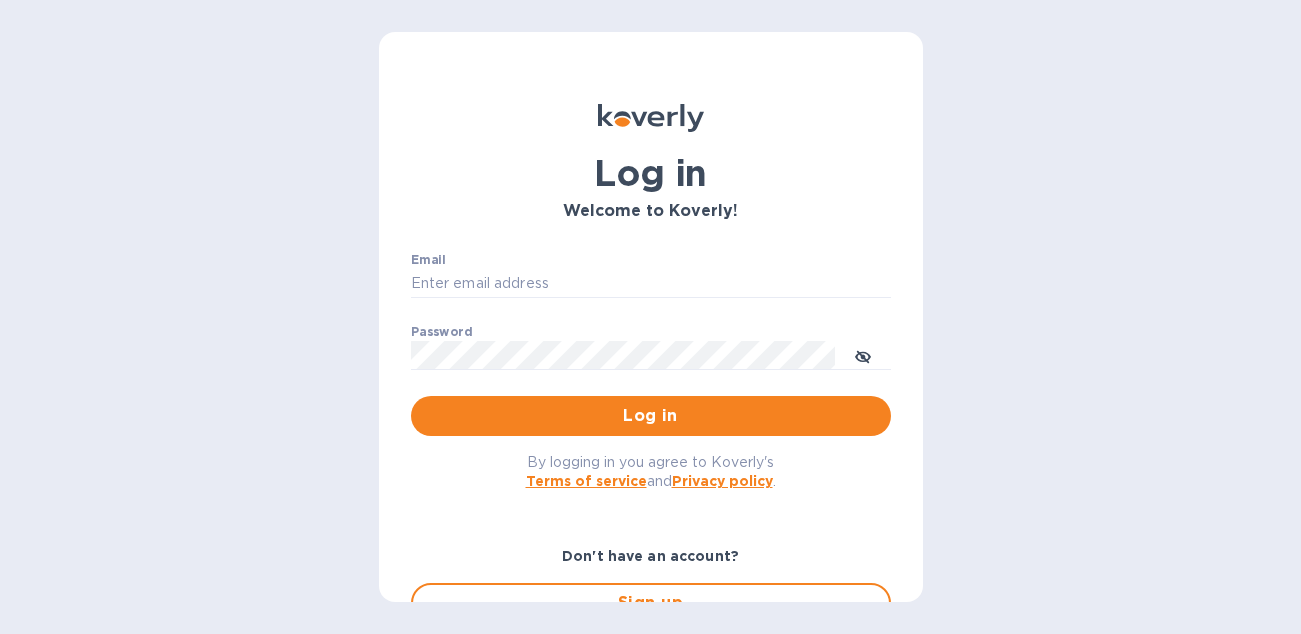 scroll, scrollTop: 0, scrollLeft: 0, axis: both 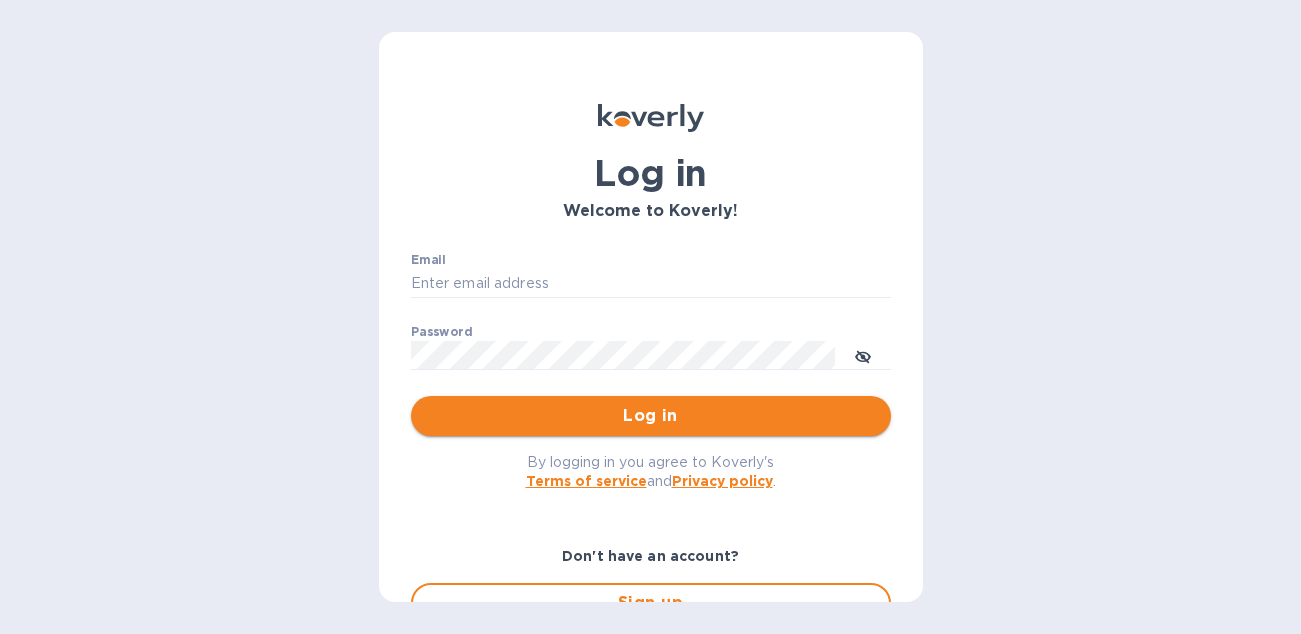 type on "[EMAIL]" 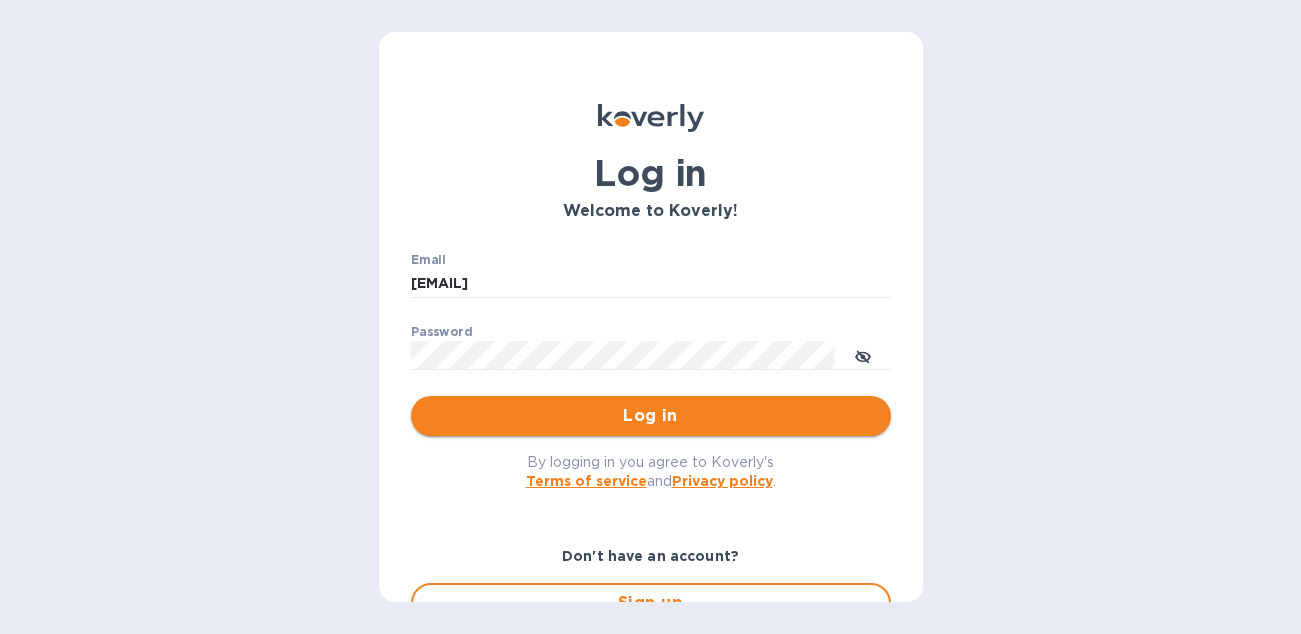 click on "Log in" at bounding box center [651, 416] 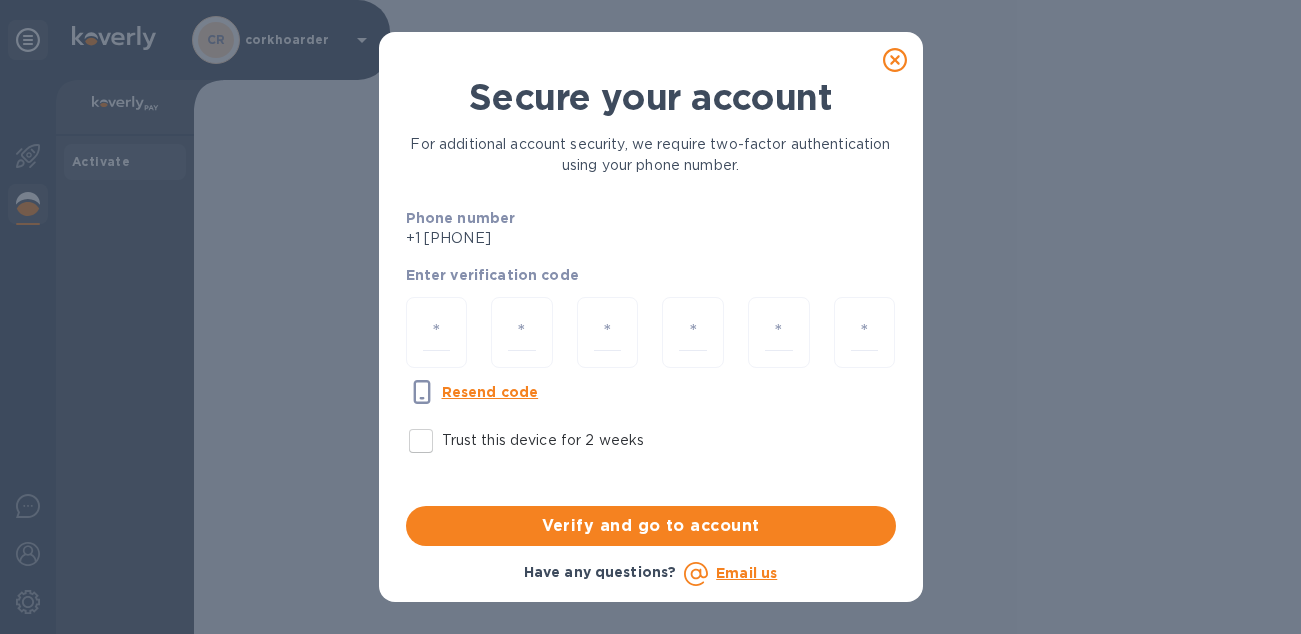 click on "Trust this device for 2 weeks" at bounding box center [421, 441] 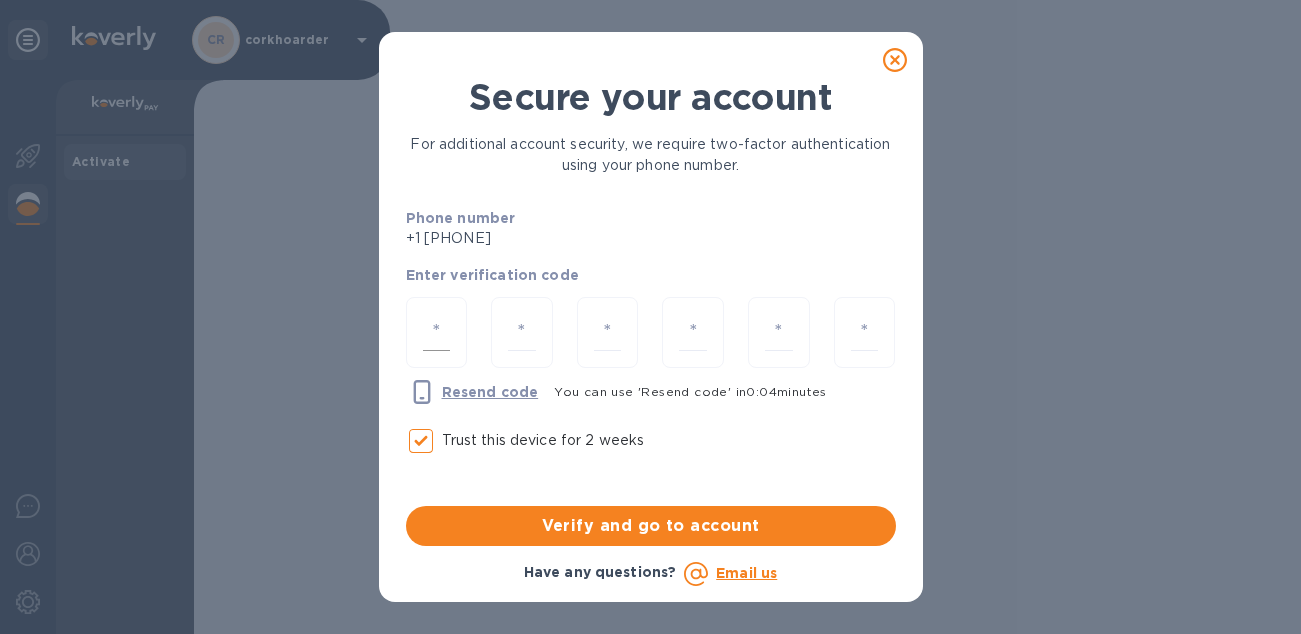 click at bounding box center (437, 332) 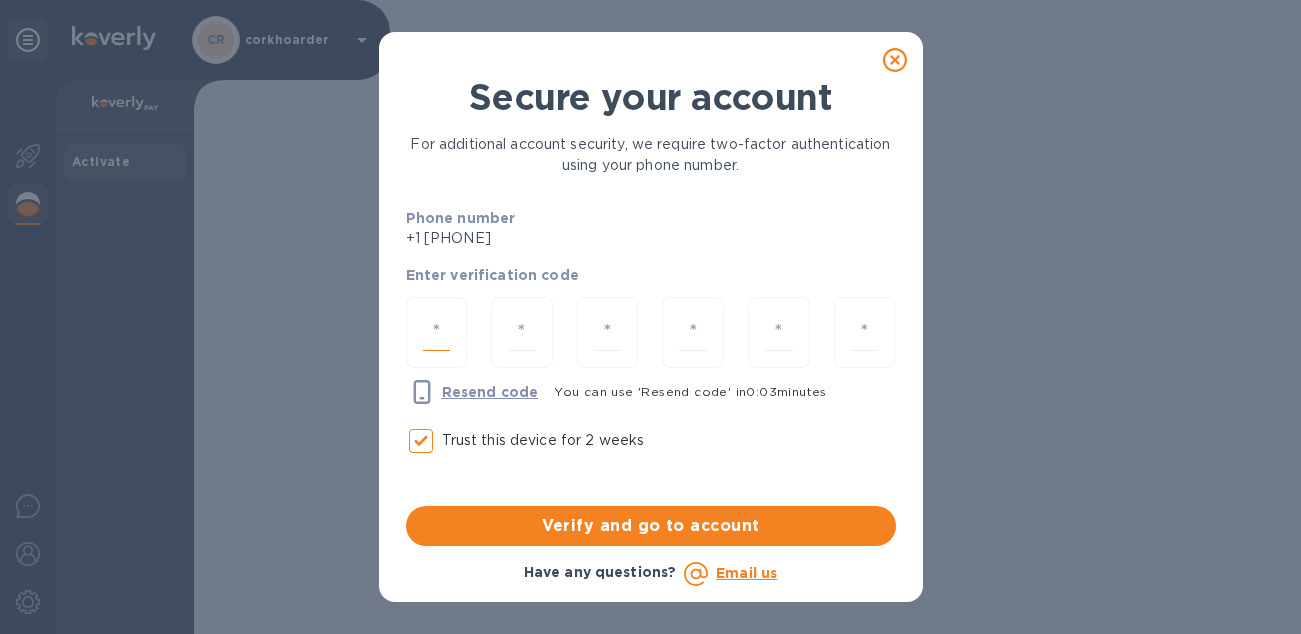 type on "5" 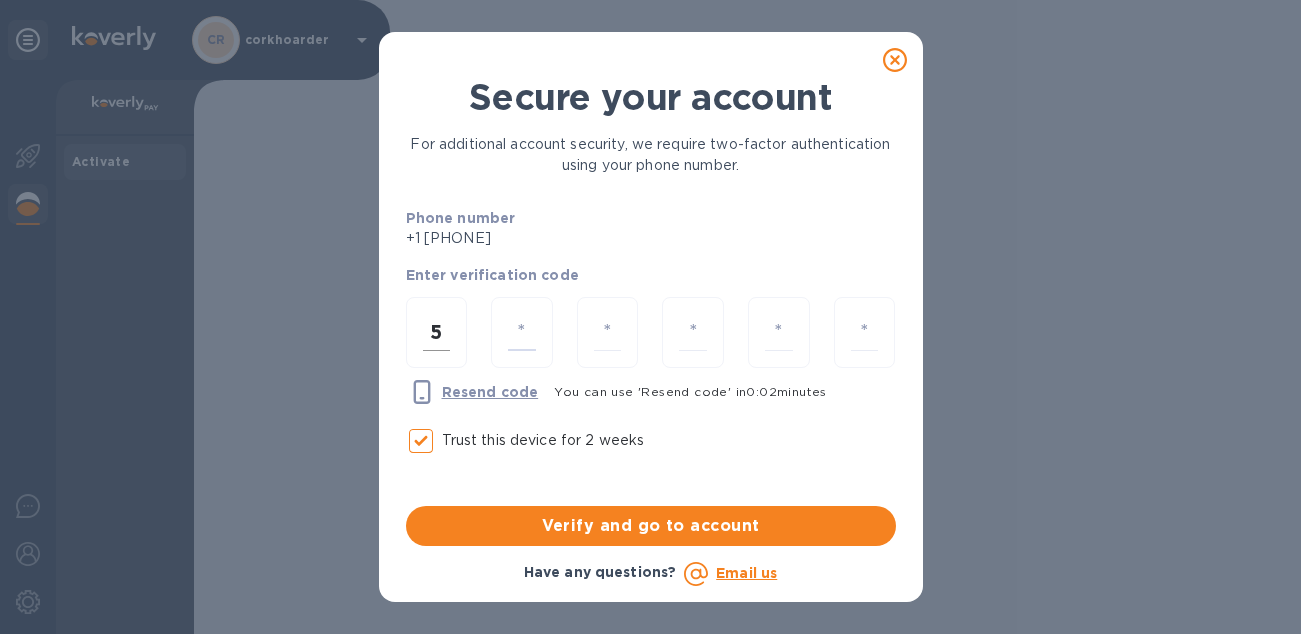 type on "8" 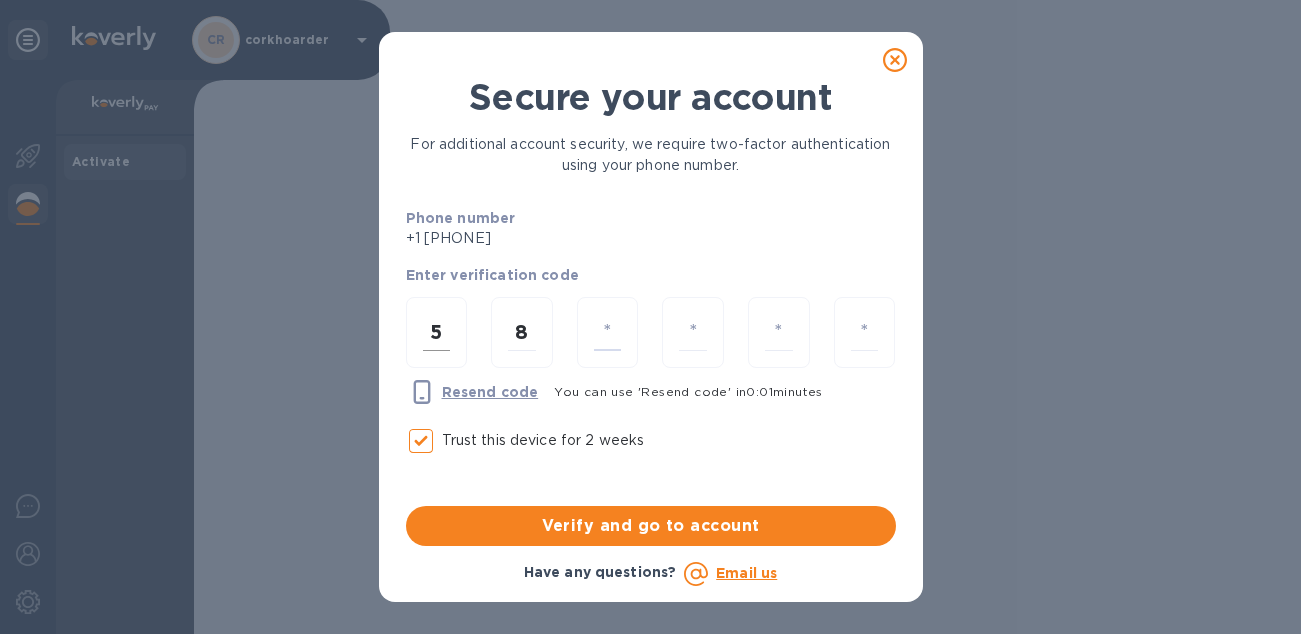 type on "9" 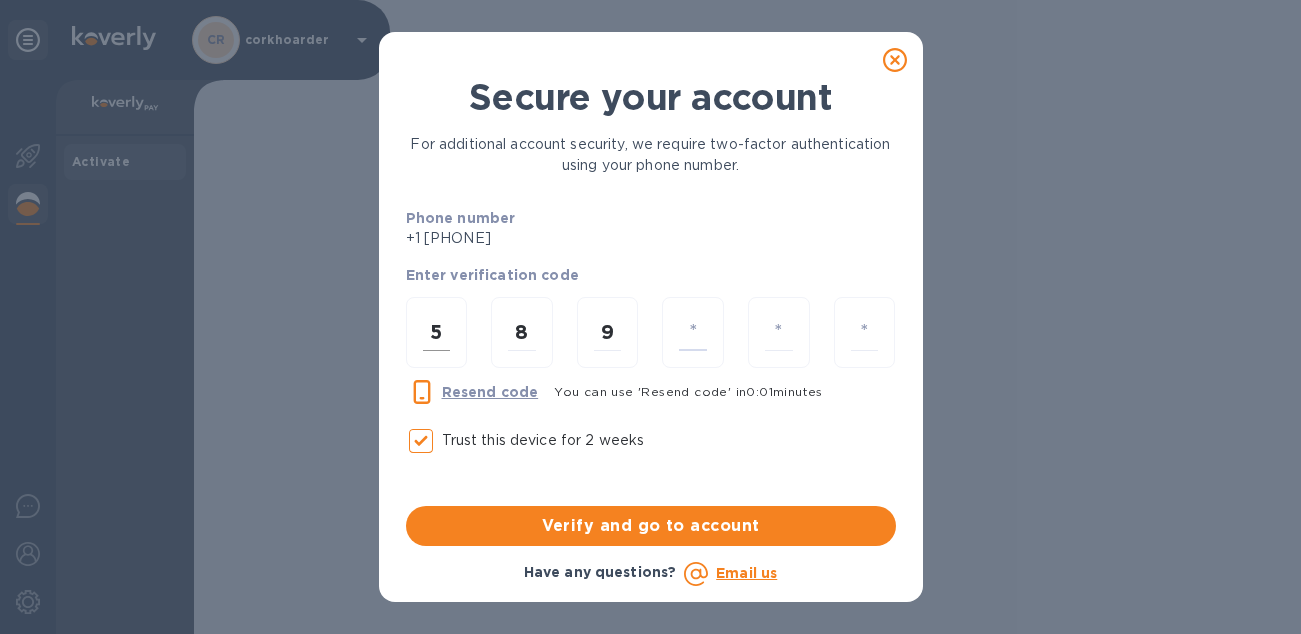type on "8" 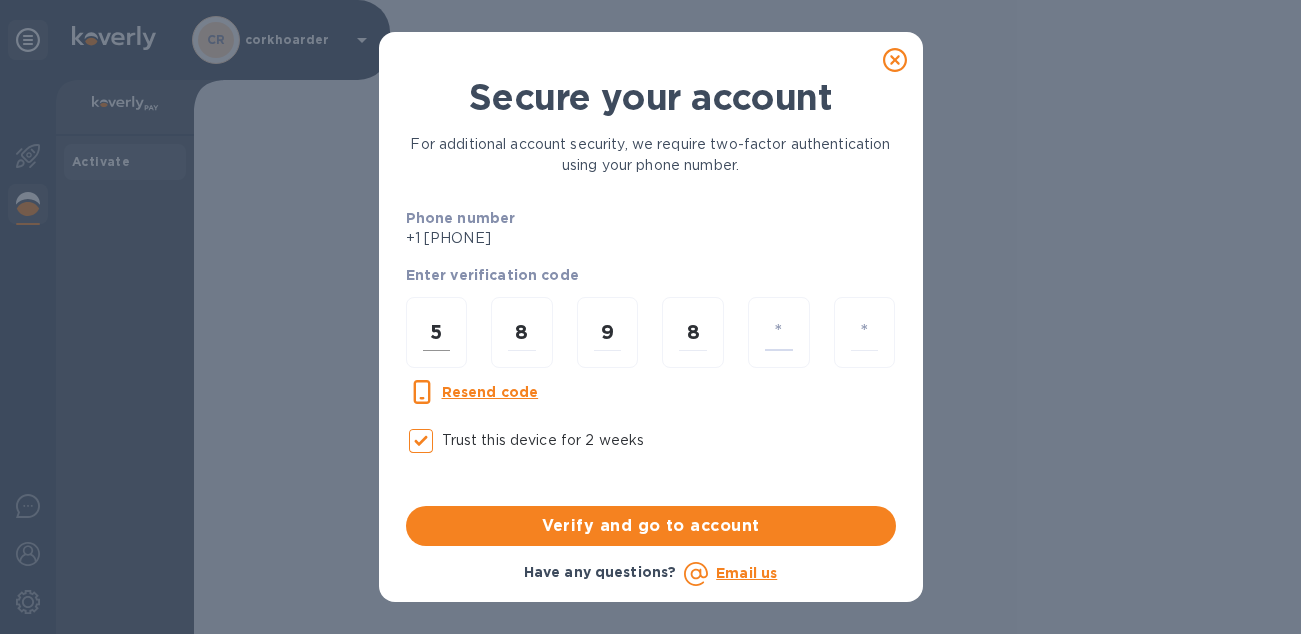 type on "4" 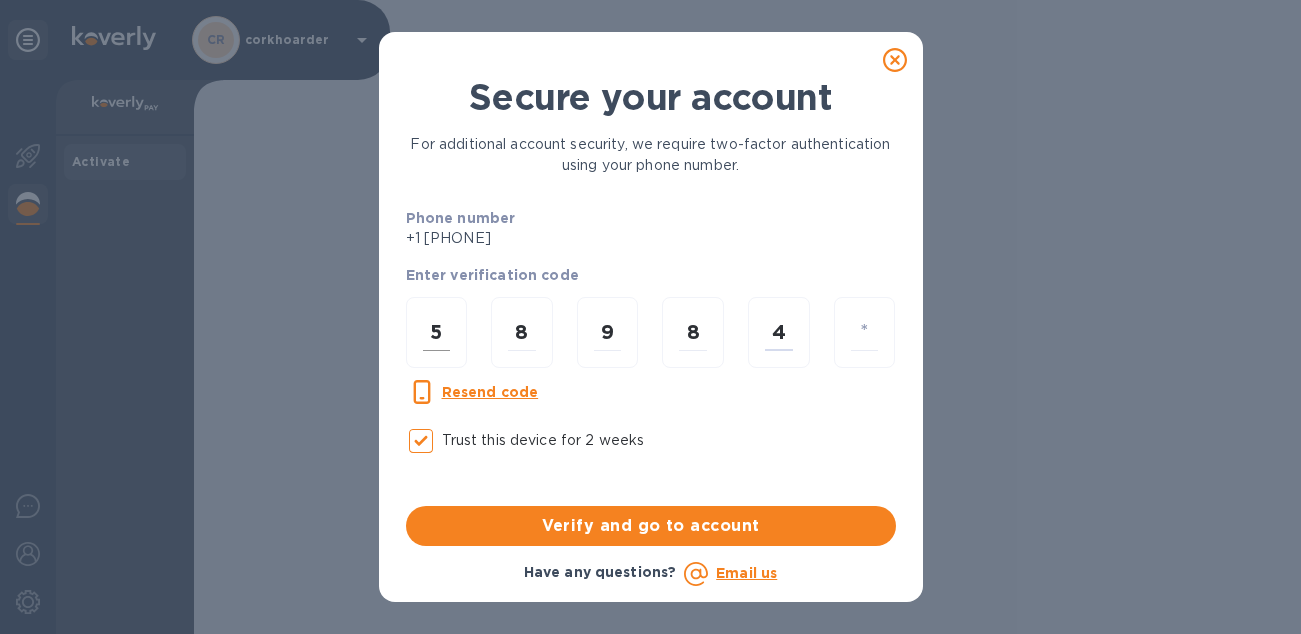 type on "3" 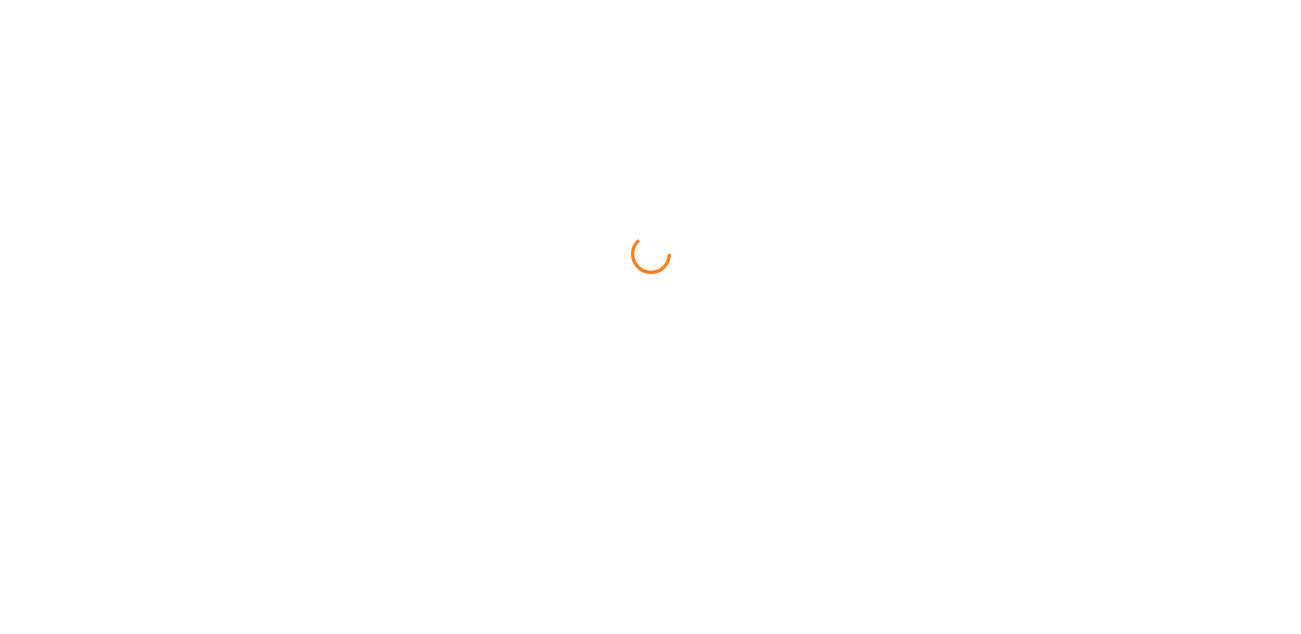 scroll, scrollTop: 0, scrollLeft: 0, axis: both 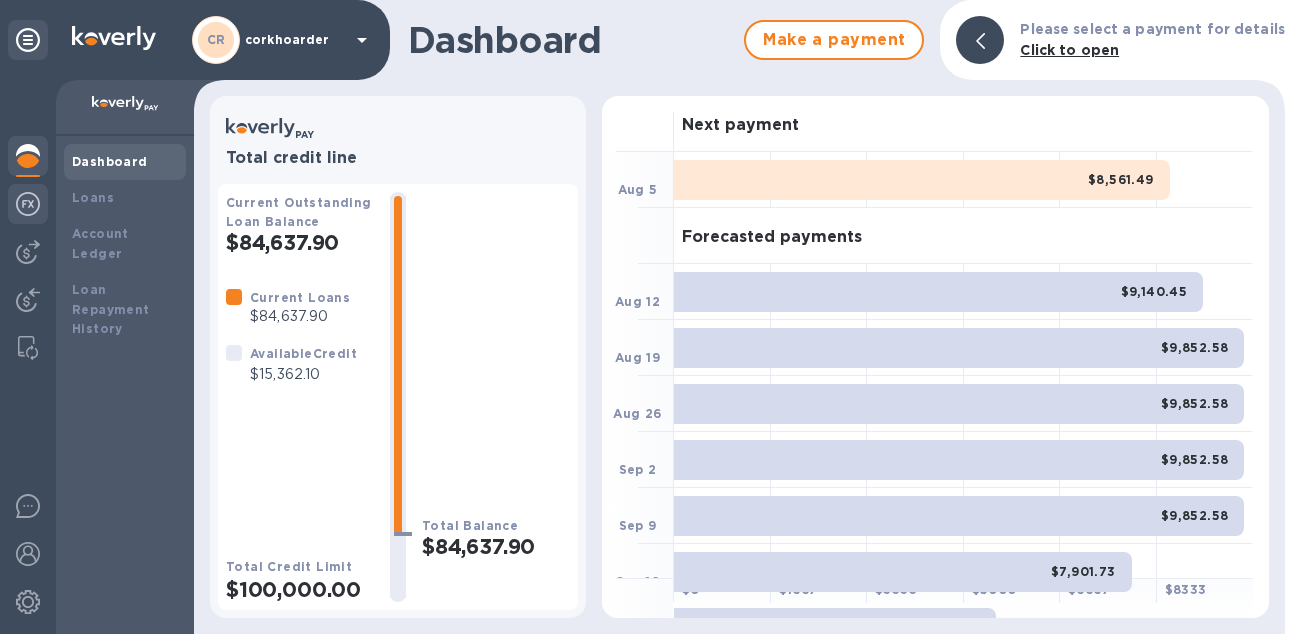 click at bounding box center (28, 204) 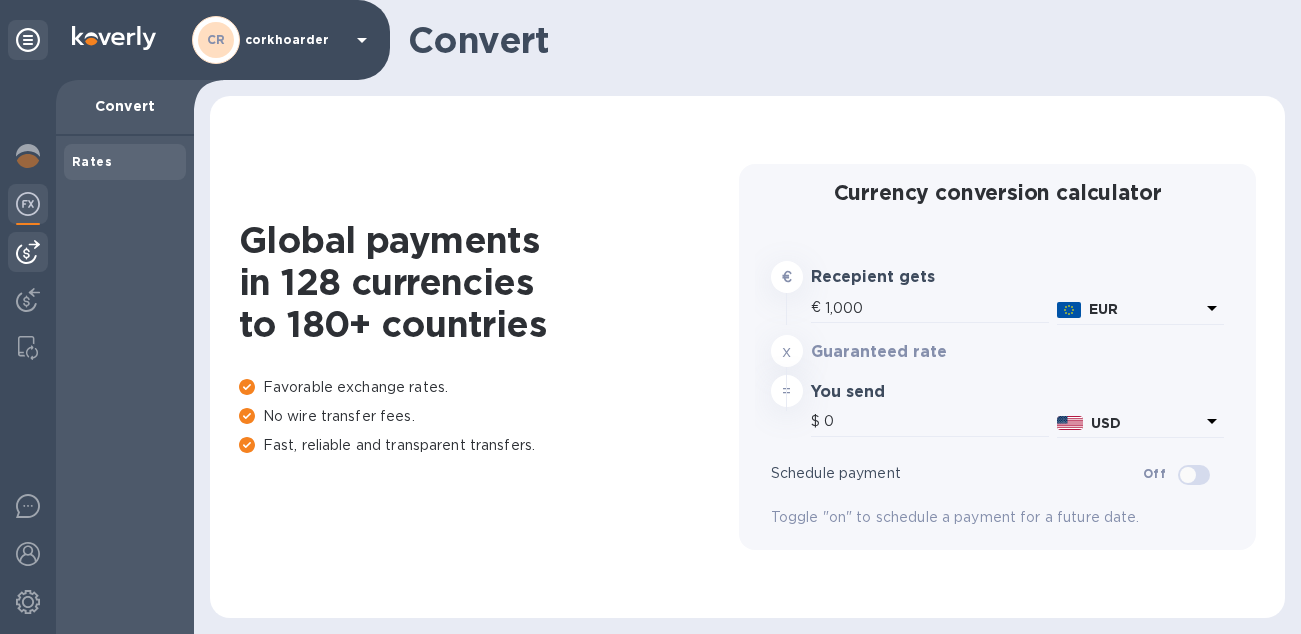 type on "1,170.14" 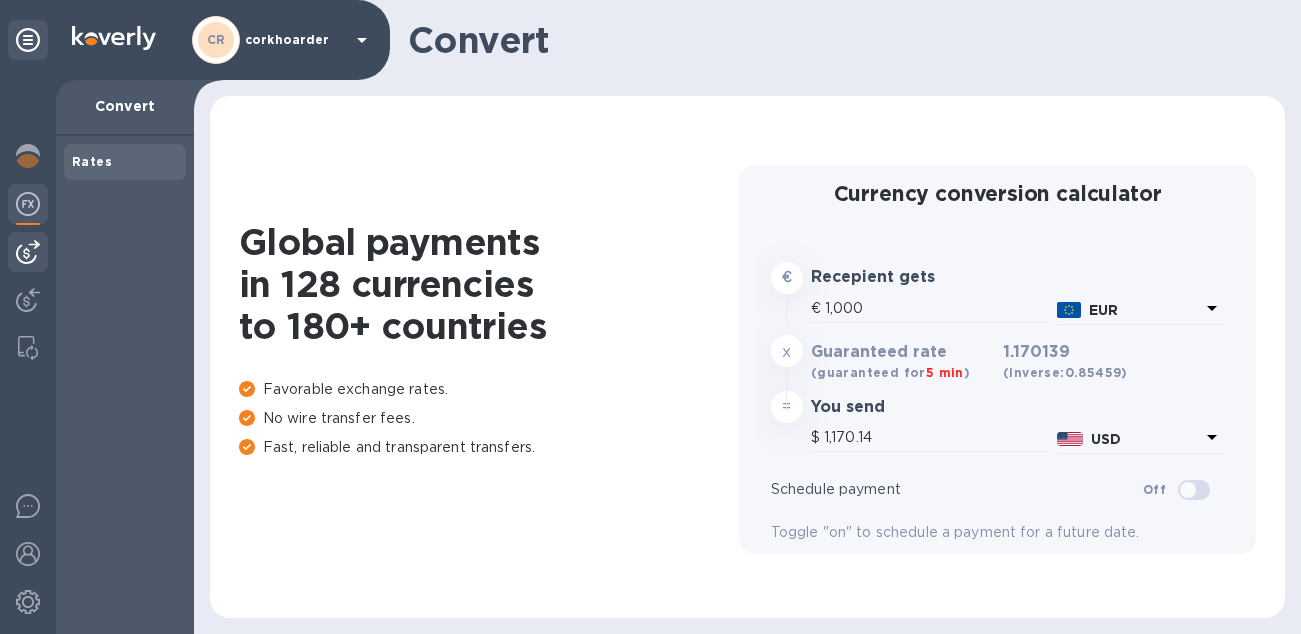 click at bounding box center [28, 252] 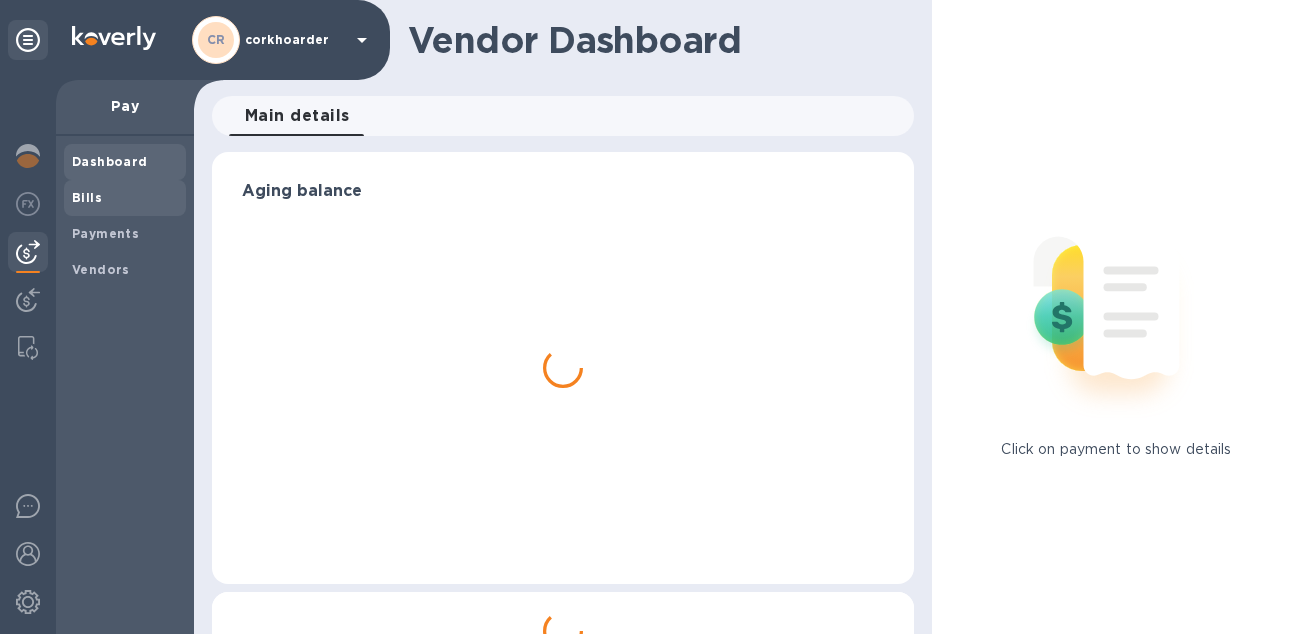 click on "Bills" at bounding box center (87, 197) 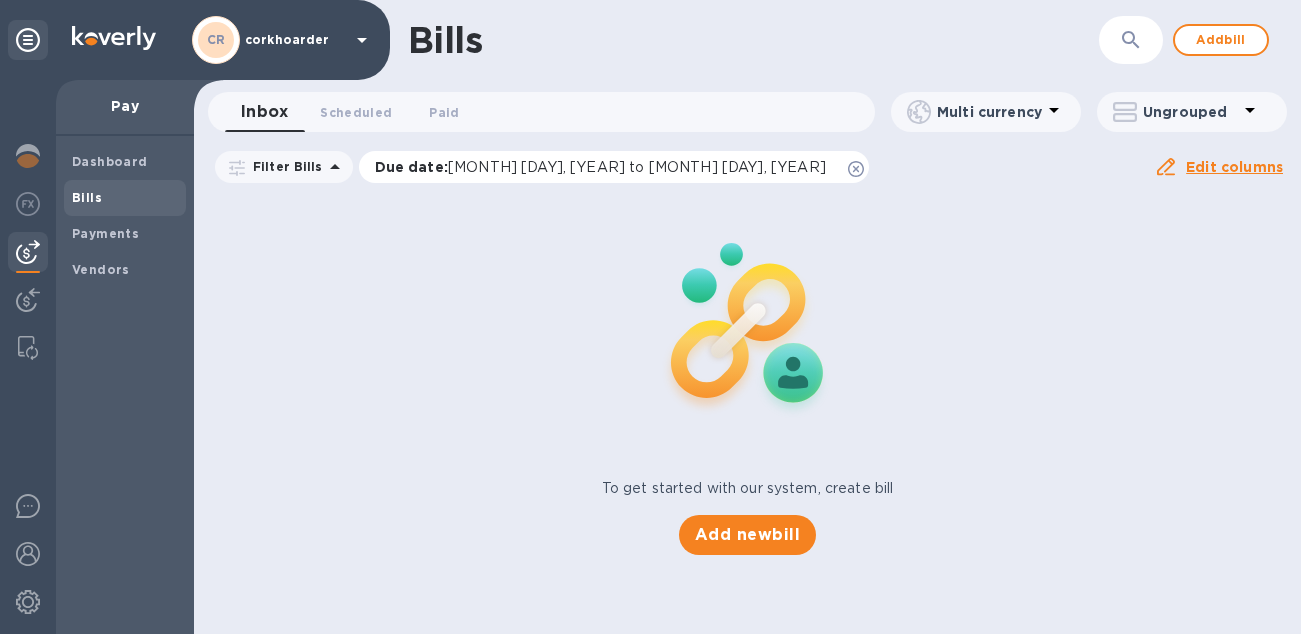 click 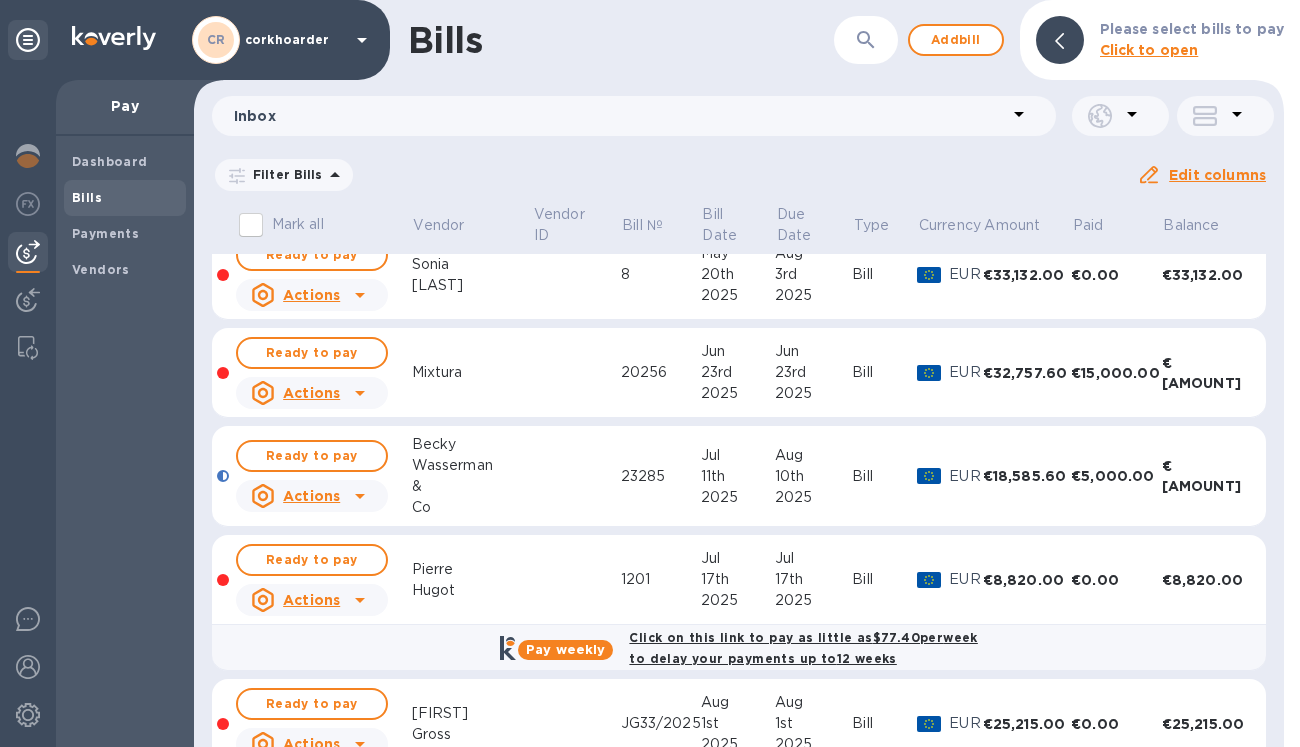 scroll, scrollTop: 700, scrollLeft: 0, axis: vertical 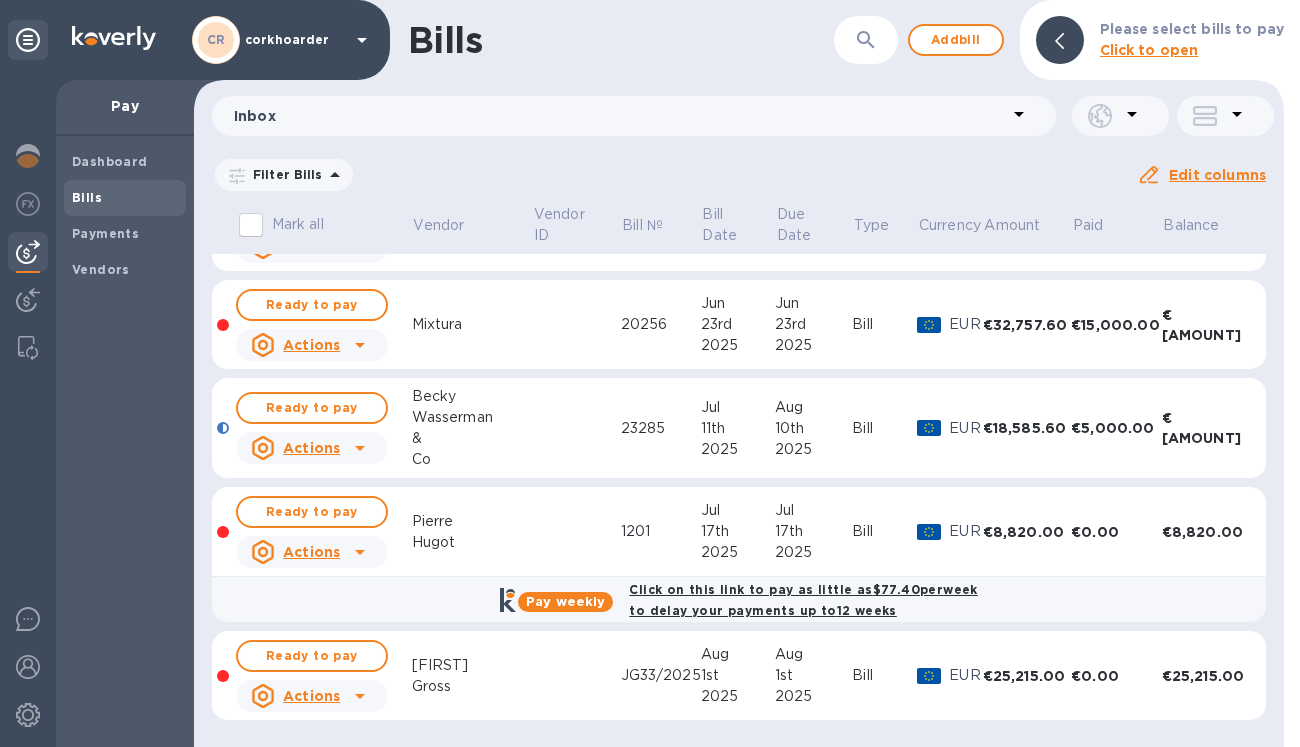 click at bounding box center [576, 532] 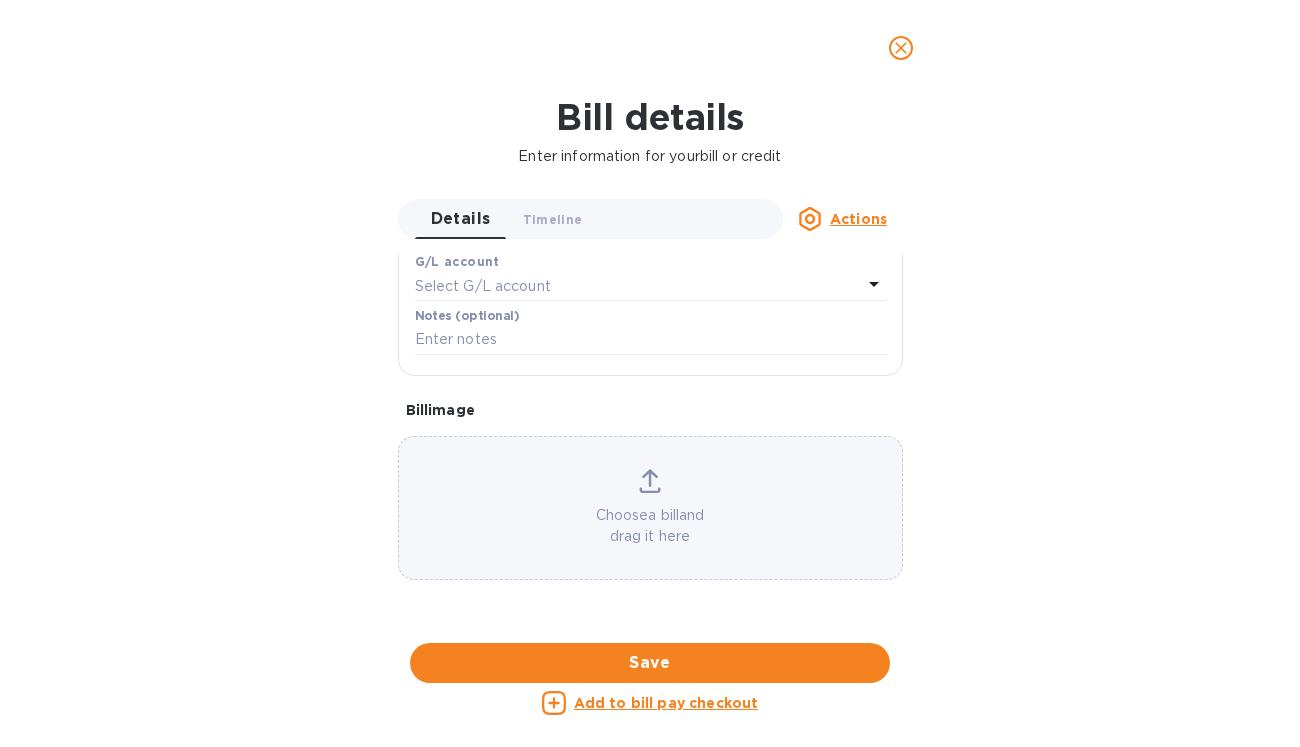 scroll, scrollTop: 1151, scrollLeft: 0, axis: vertical 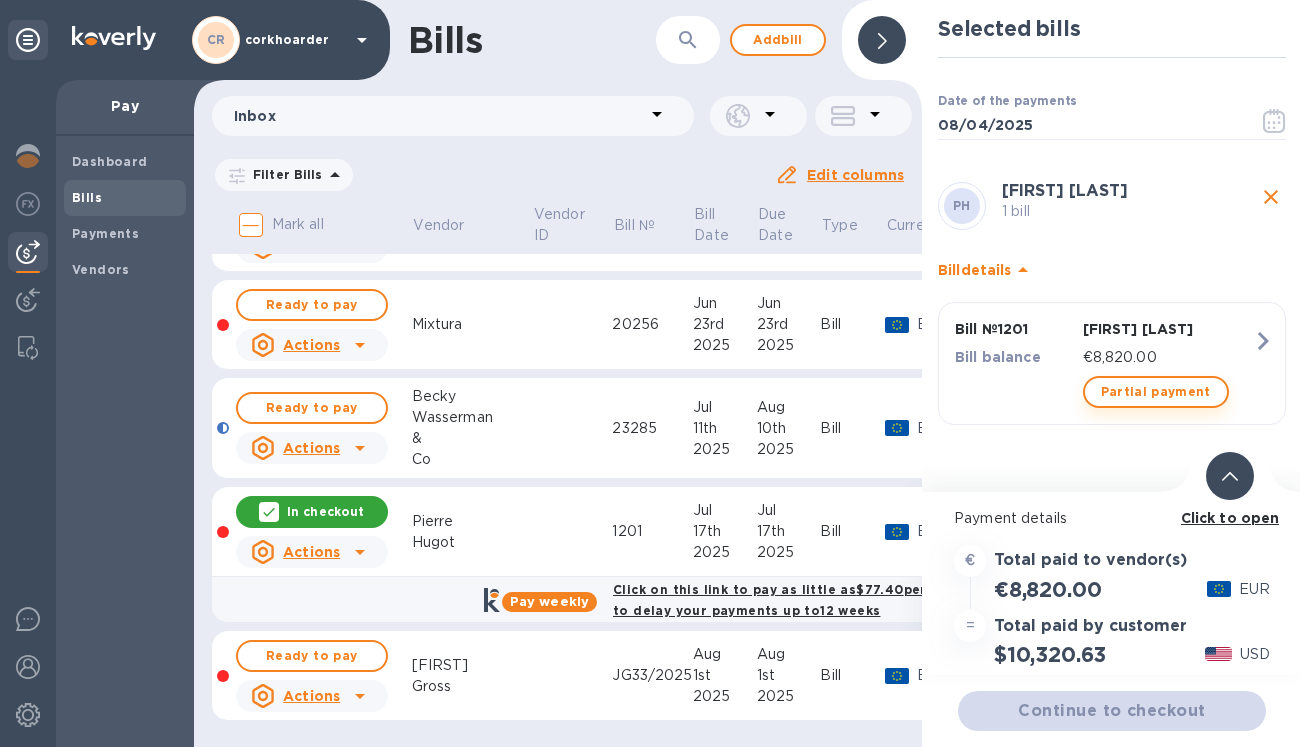 click on "Partial payment" at bounding box center [1156, 392] 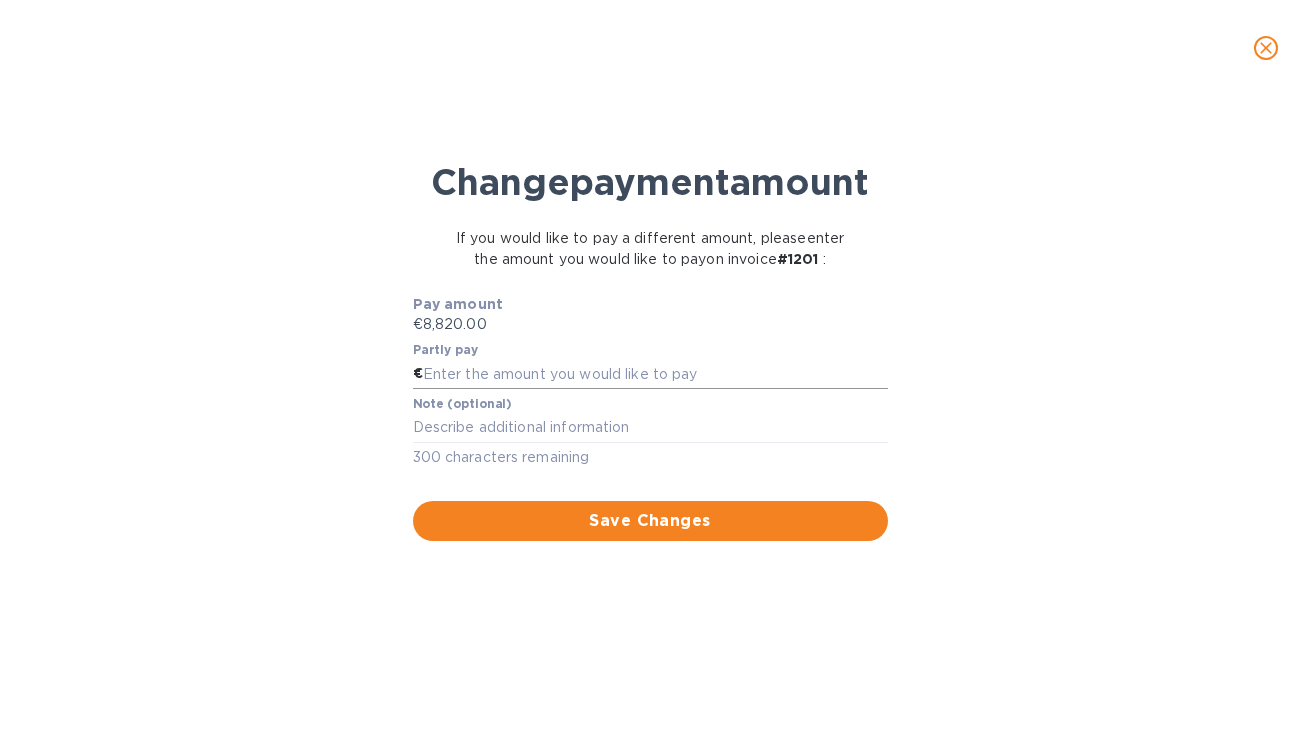 click at bounding box center [655, 374] 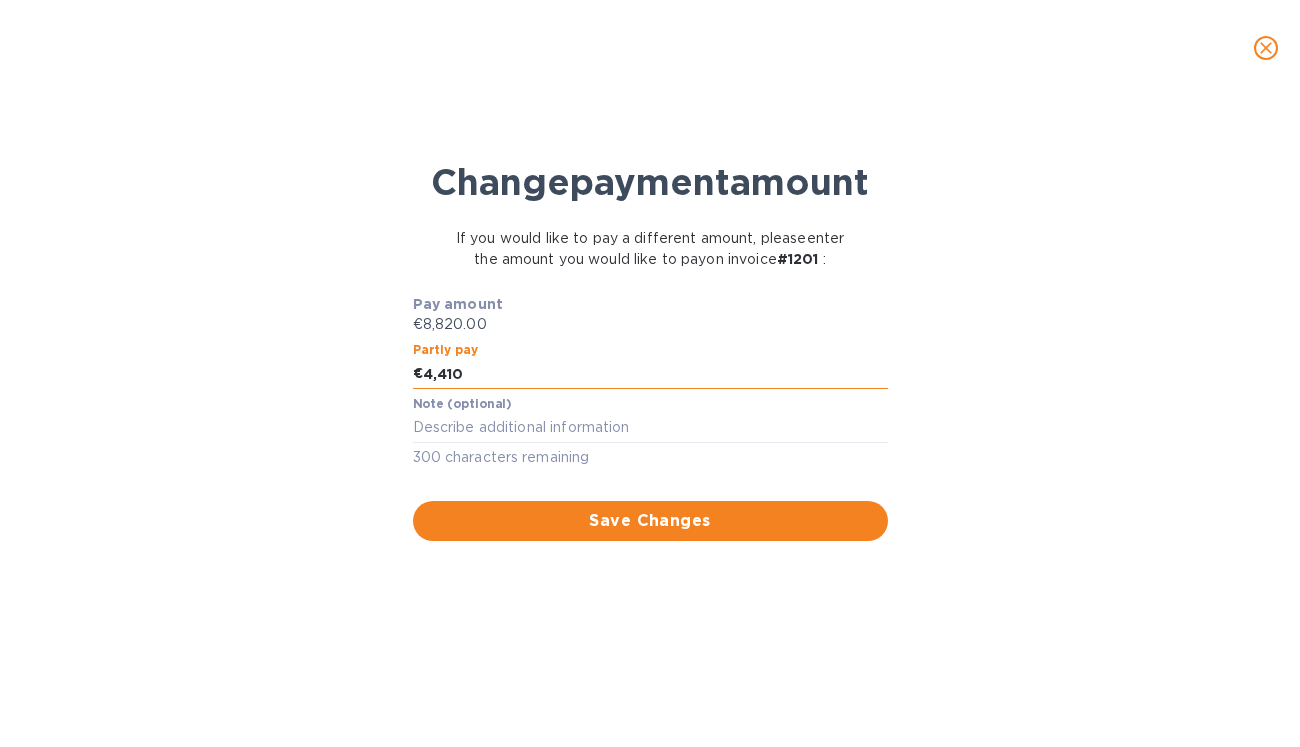 type on "4,410" 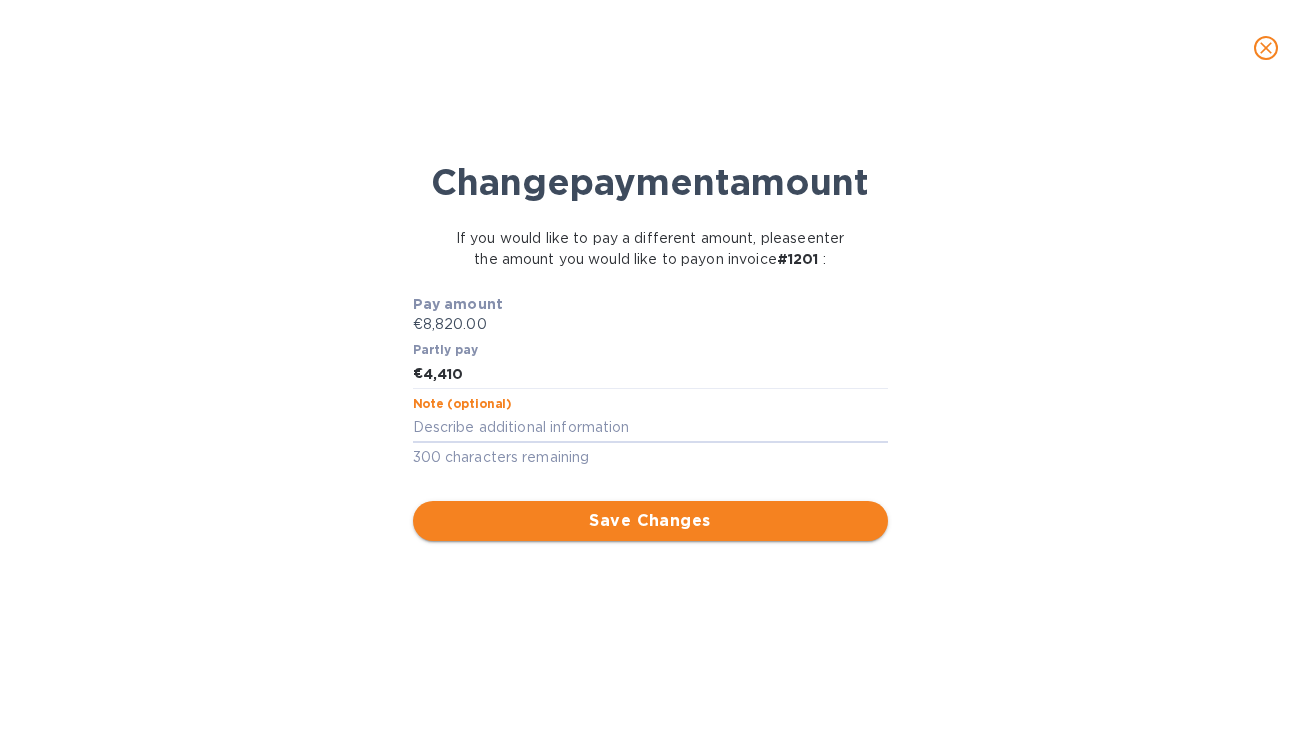 click on "Save Changes" at bounding box center (650, 521) 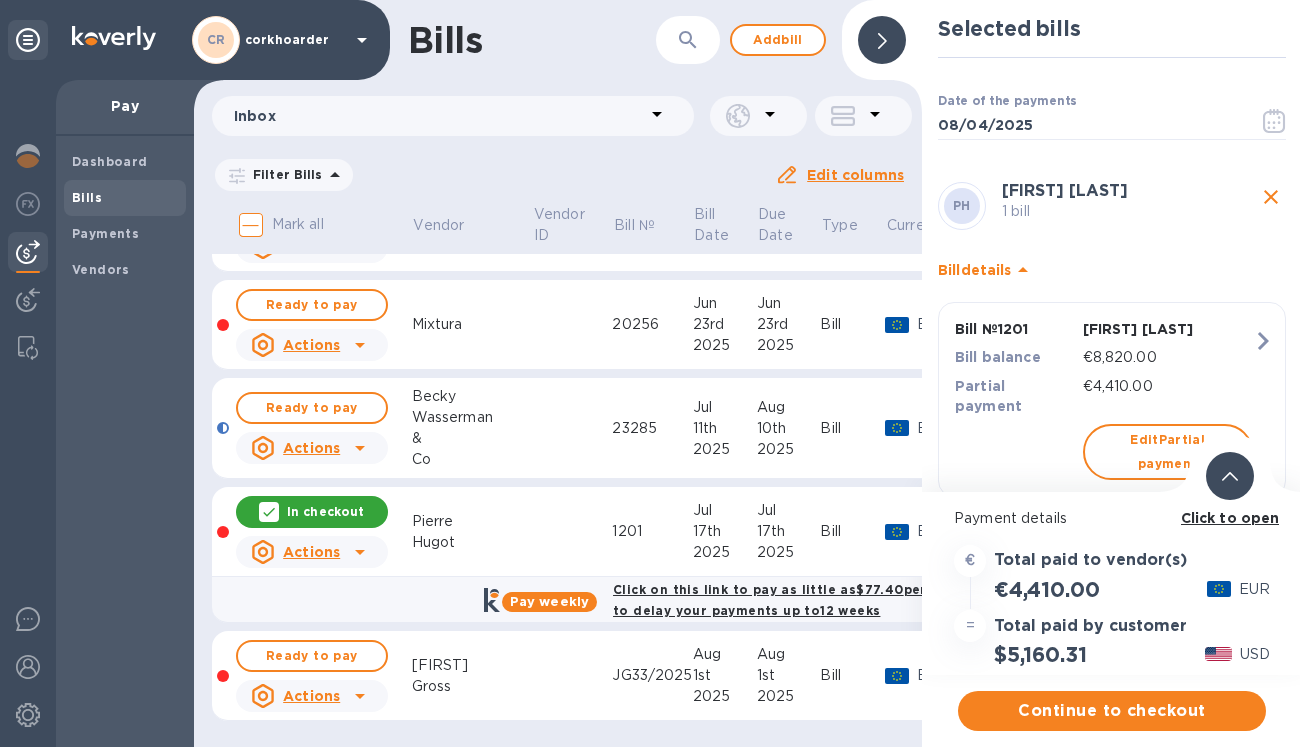 type 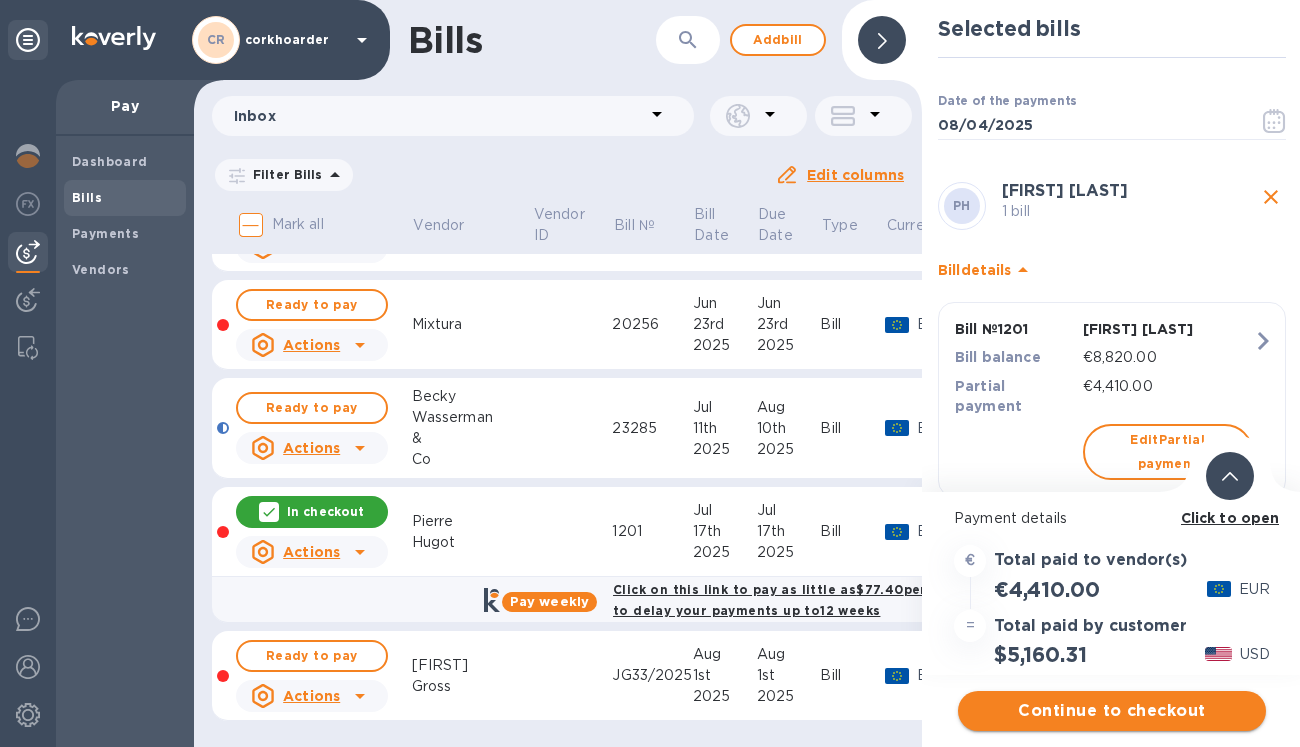 click on "Continue to checkout" at bounding box center (1112, 711) 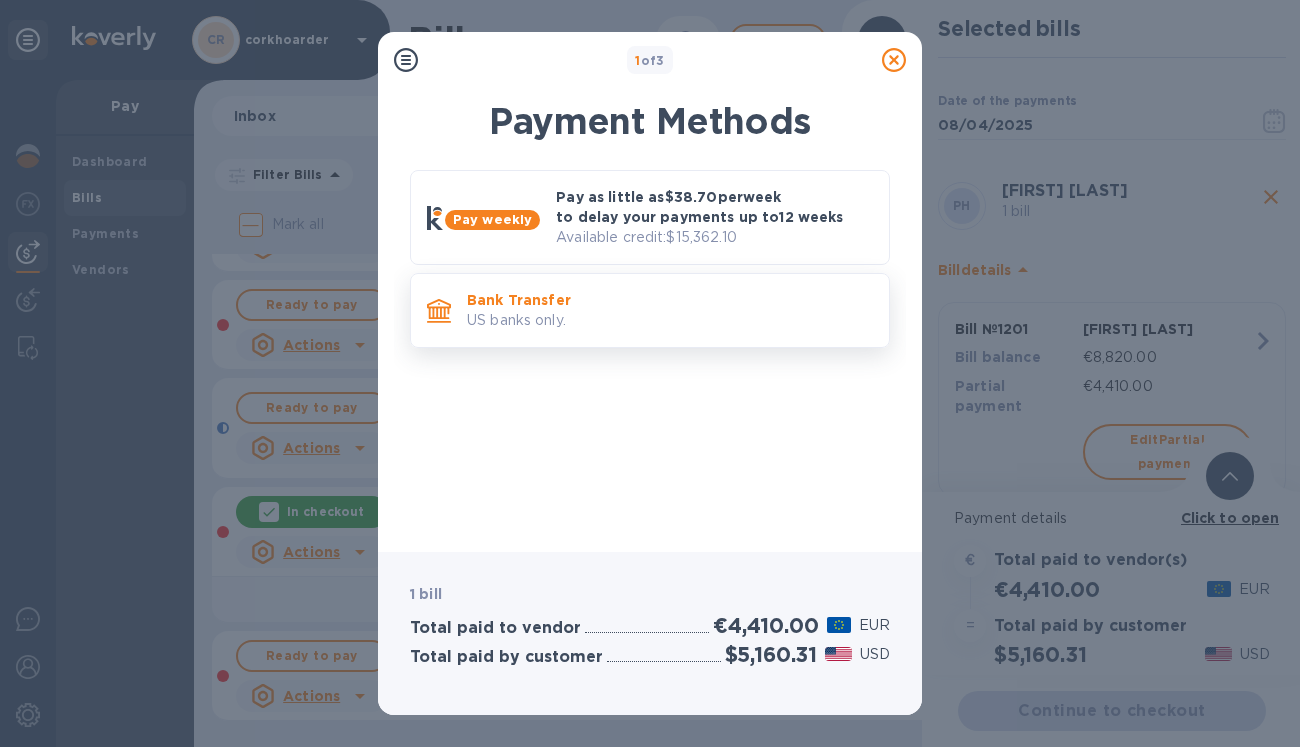 click on "Bank Transfer" at bounding box center [670, 300] 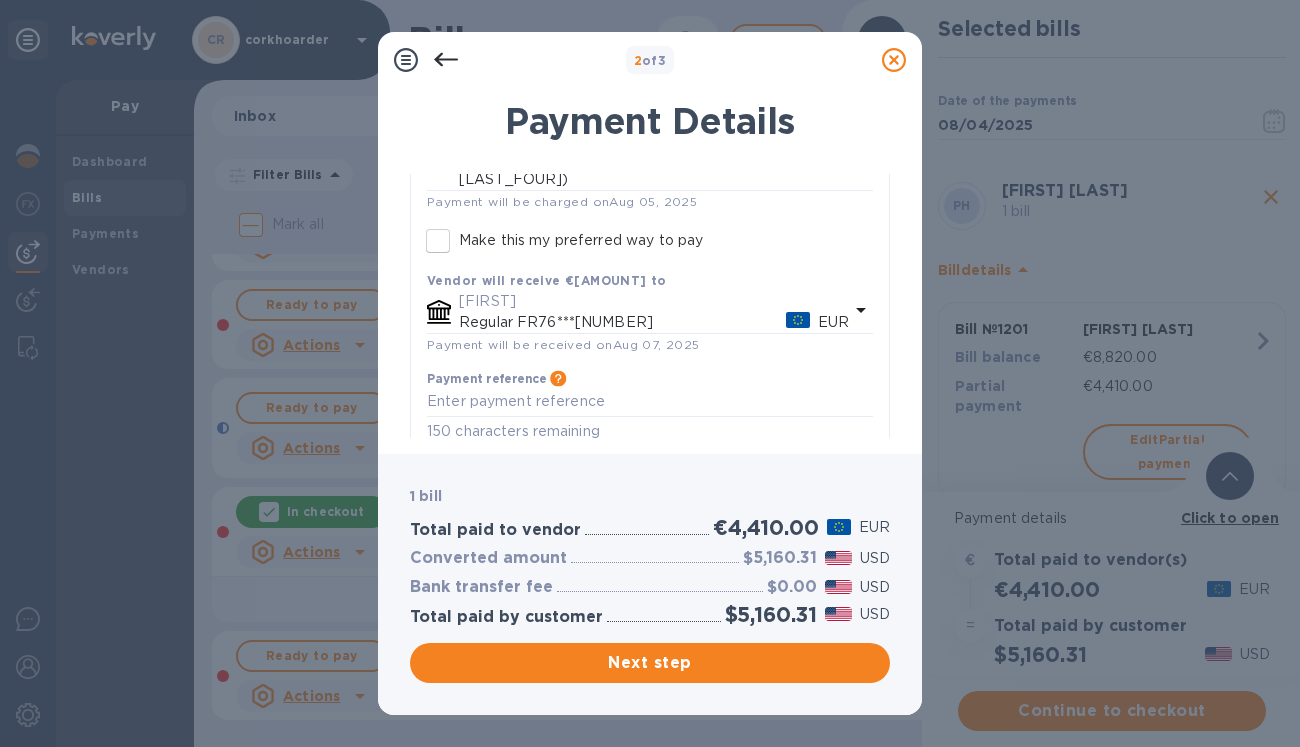 scroll, scrollTop: 224, scrollLeft: 0, axis: vertical 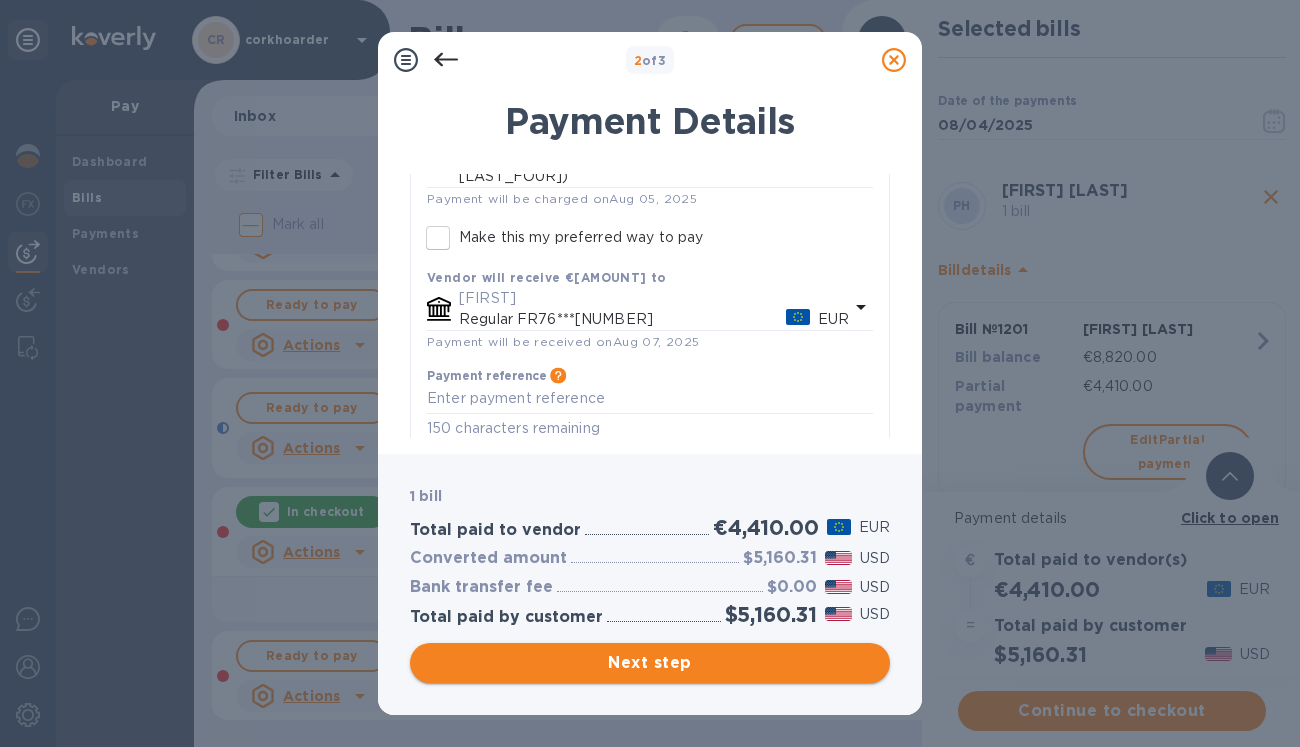 click on "Next step" at bounding box center [650, 663] 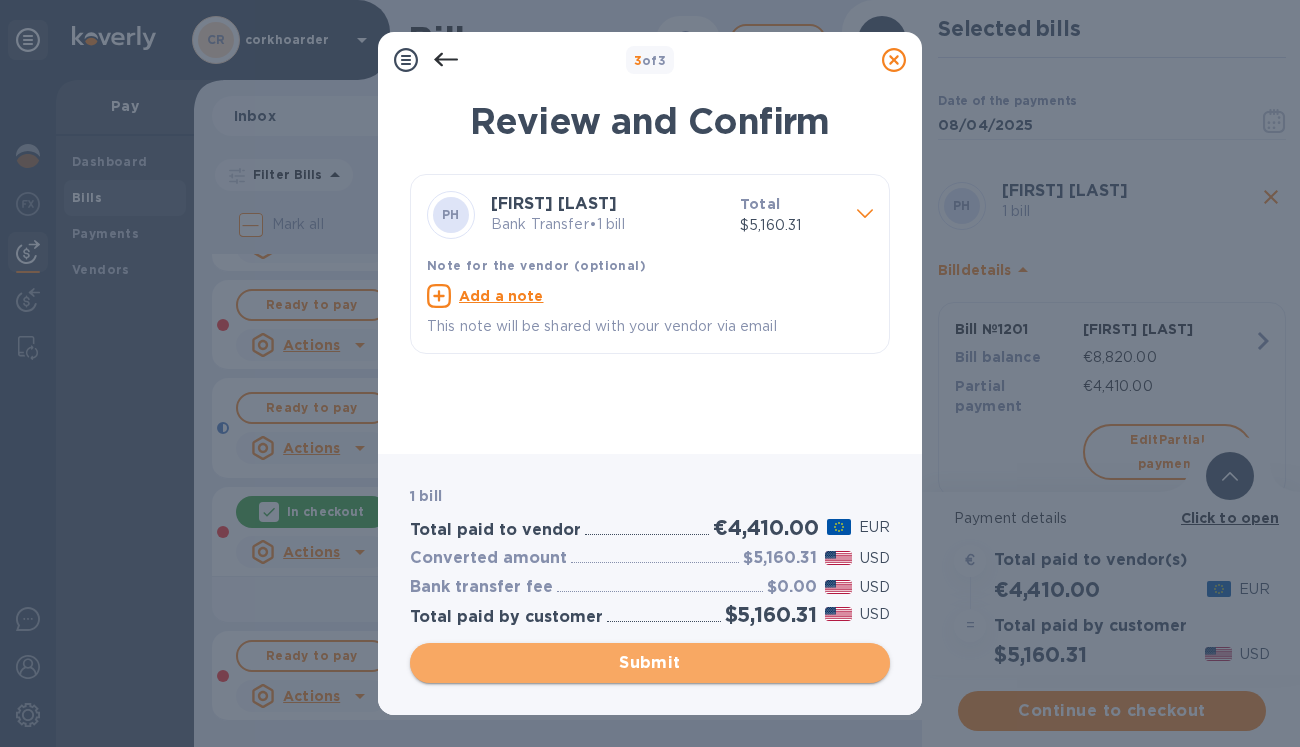 click on "Submit" at bounding box center (650, 663) 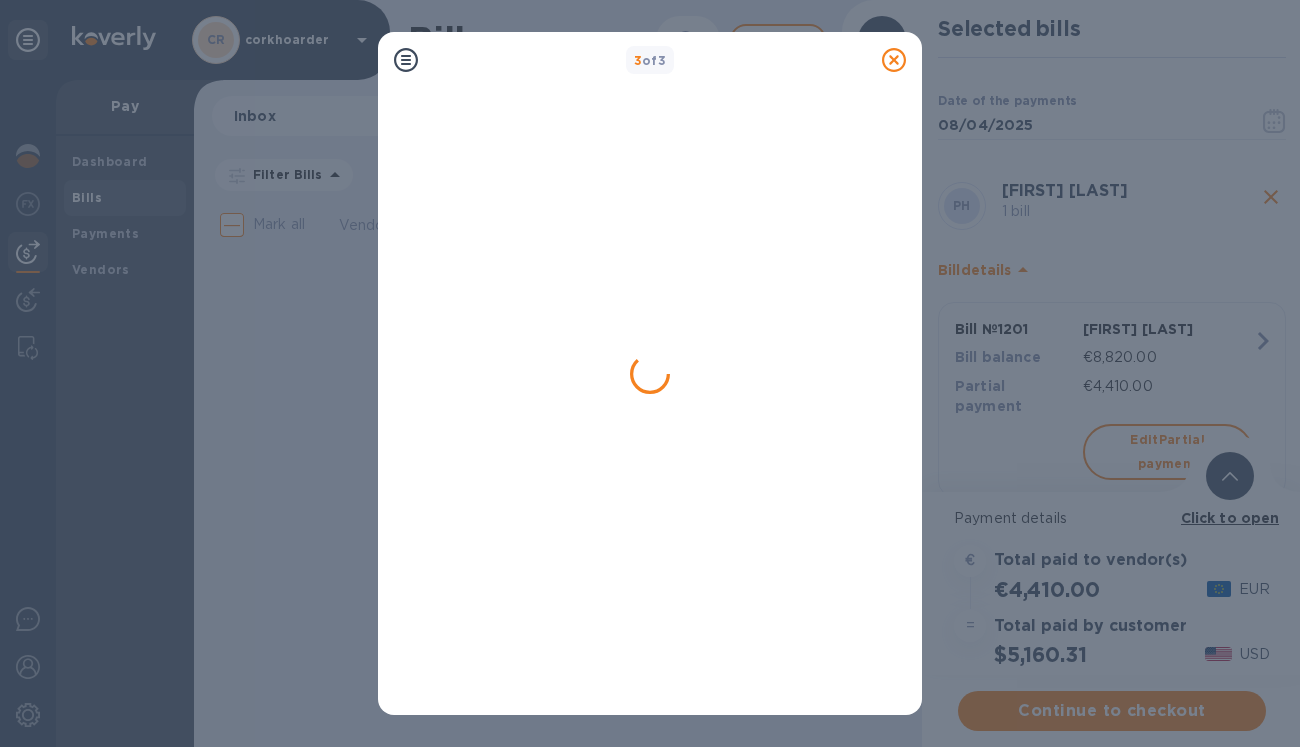 scroll, scrollTop: 0, scrollLeft: 0, axis: both 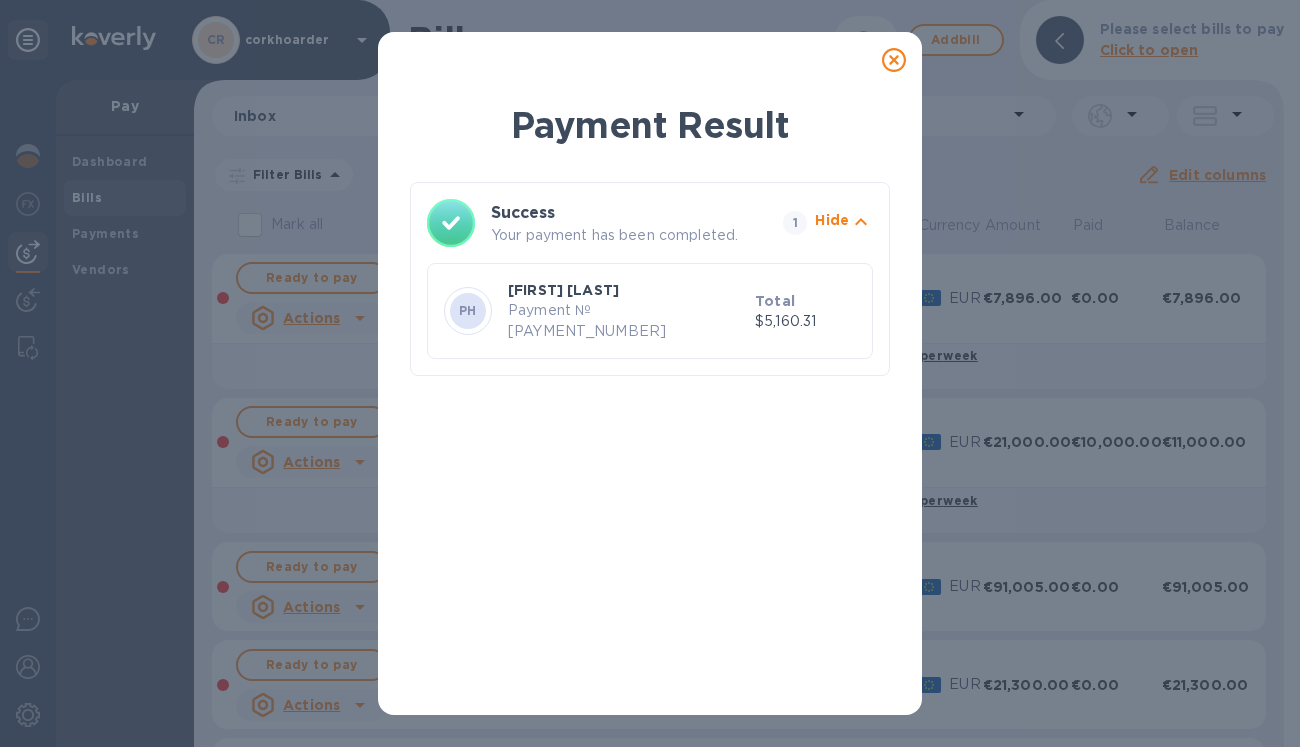 click on "Payment Result Success Your payment has been completed. 1 Hide PH [FIRST] [LAST] Payment № [PAYMENT_NUMBER] Total [CURRENCY][AMOUNT]" at bounding box center (650, 373) 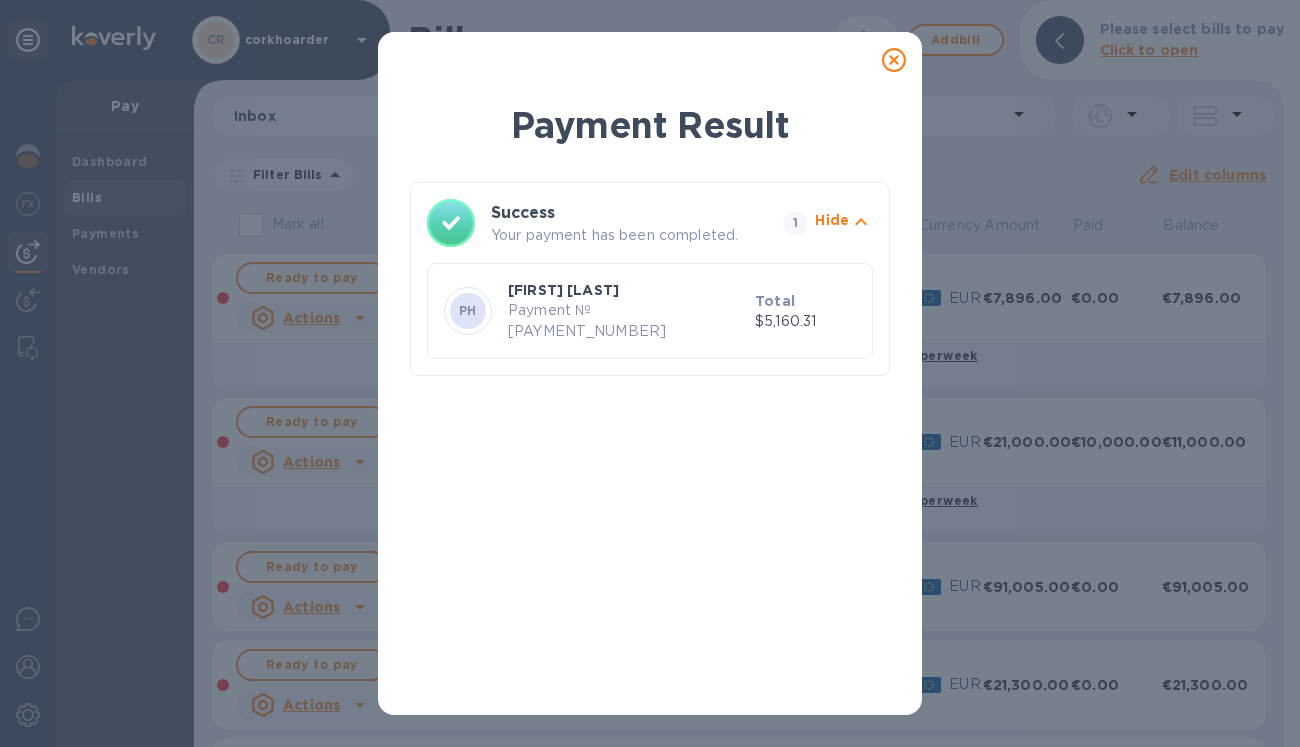 click 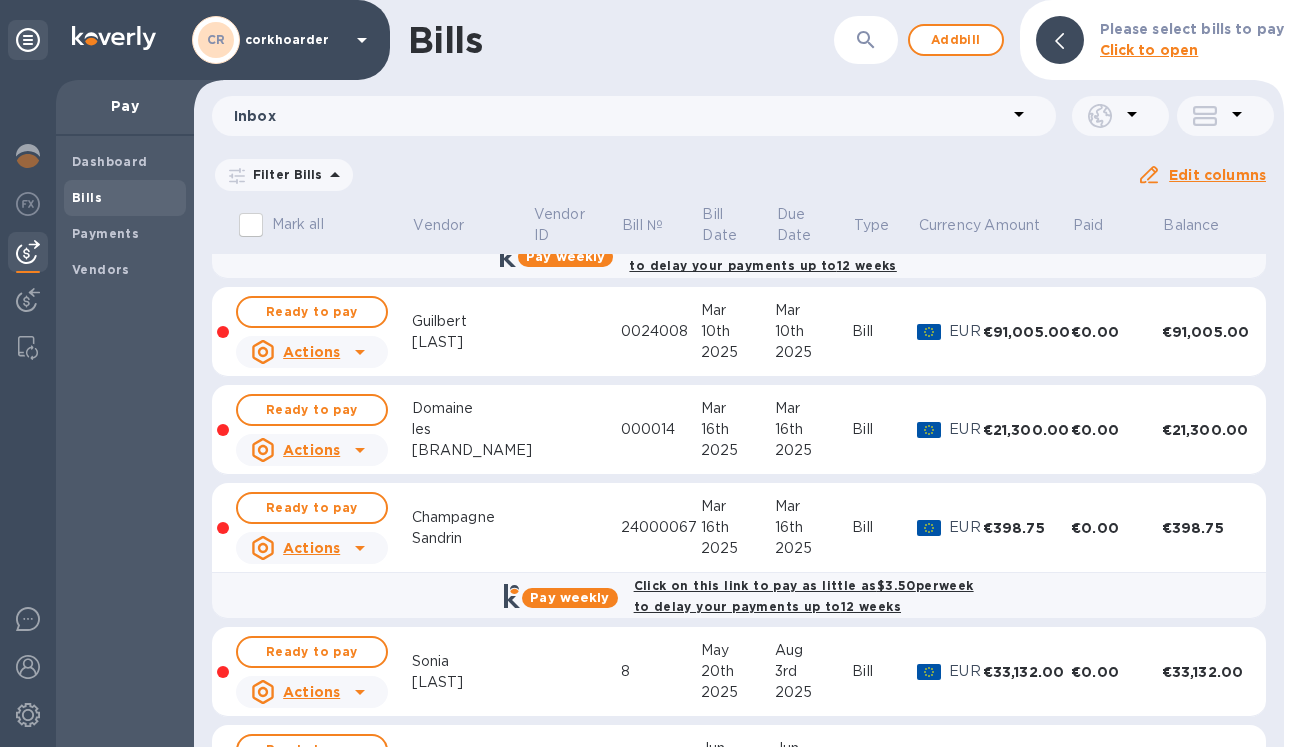 scroll, scrollTop: 0, scrollLeft: 0, axis: both 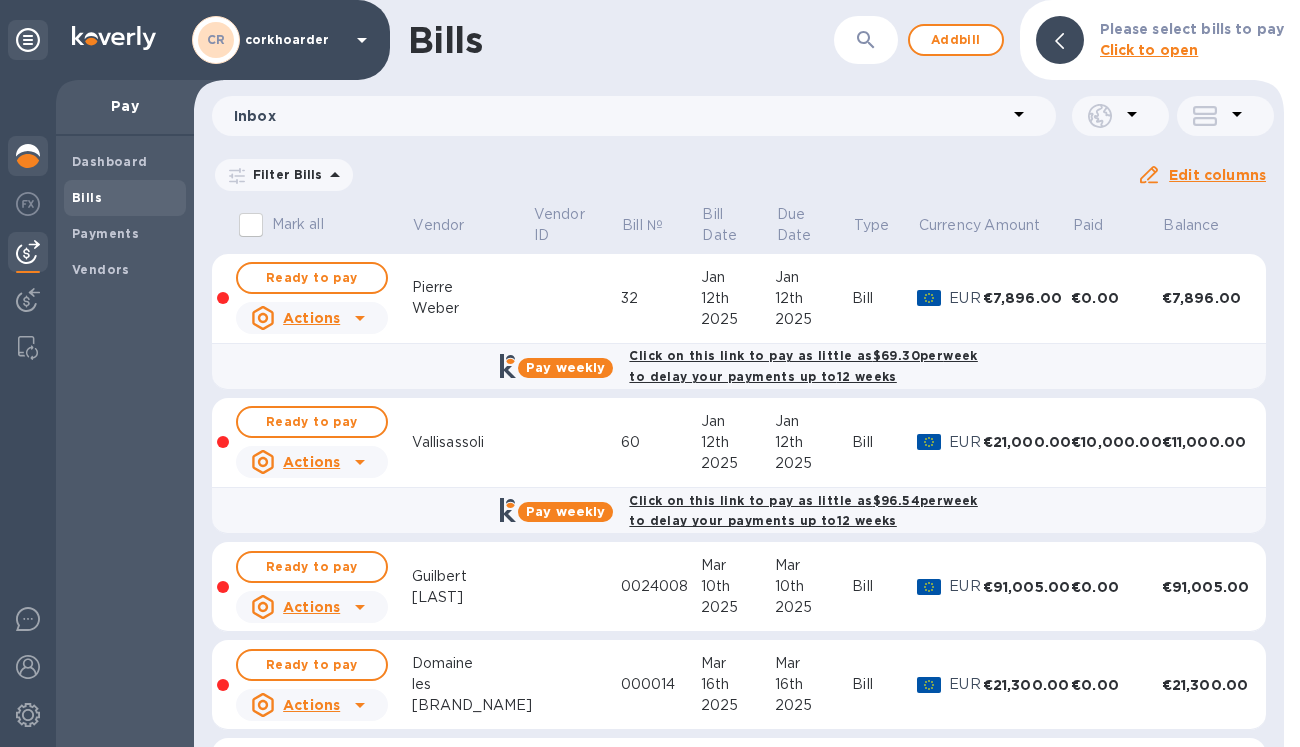 click at bounding box center (28, 156) 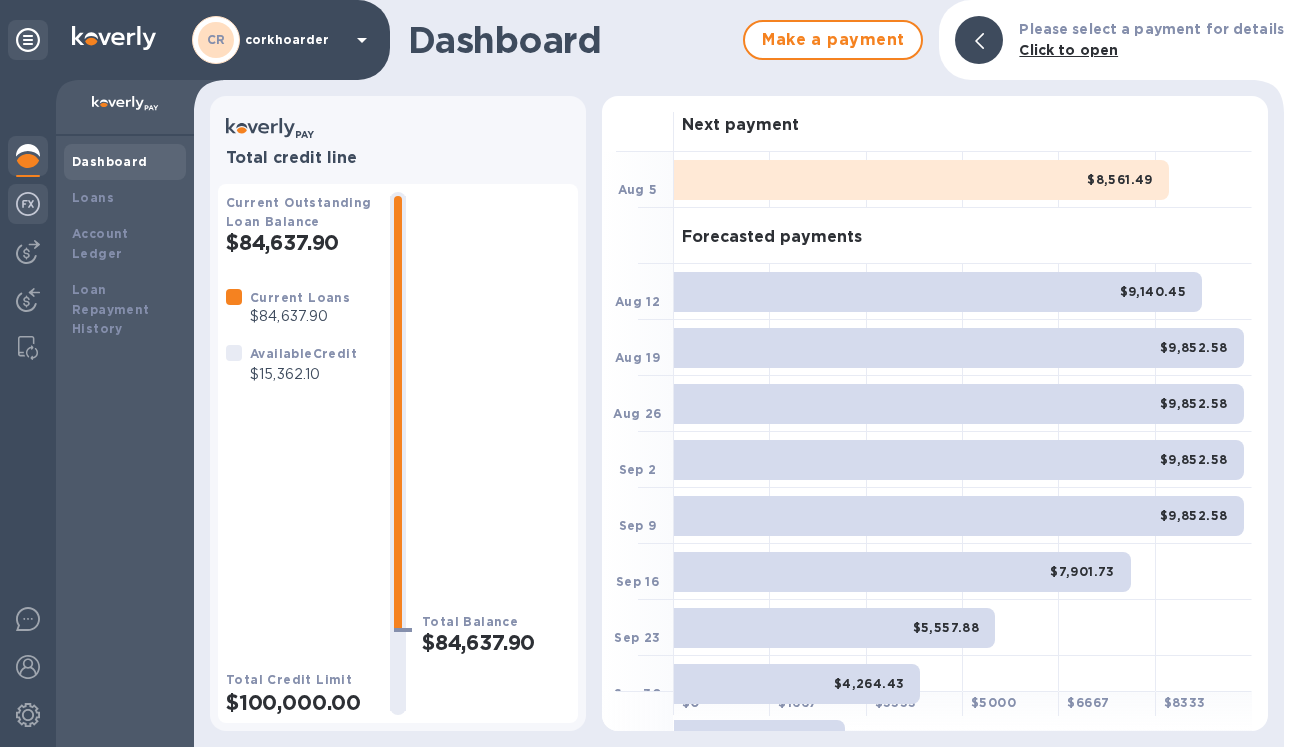 click at bounding box center [28, 206] 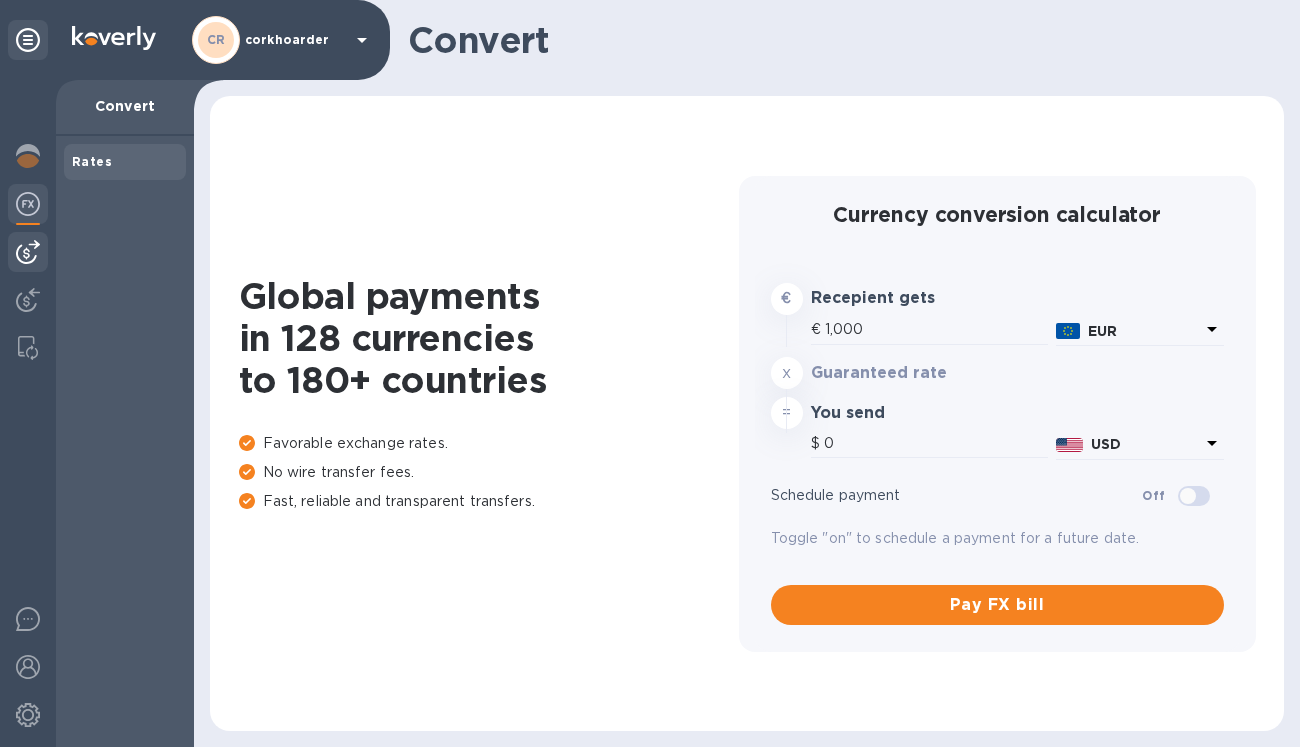 click at bounding box center [28, 252] 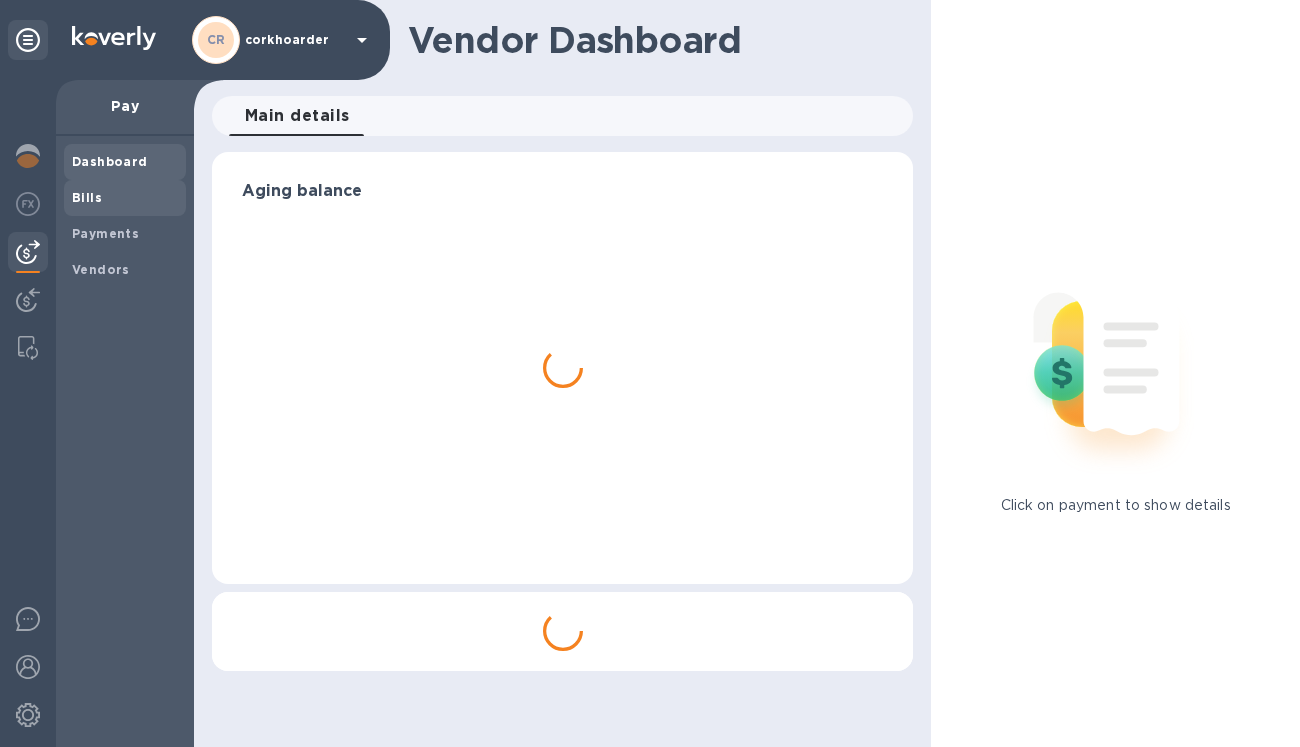 click on "Bills" at bounding box center (125, 198) 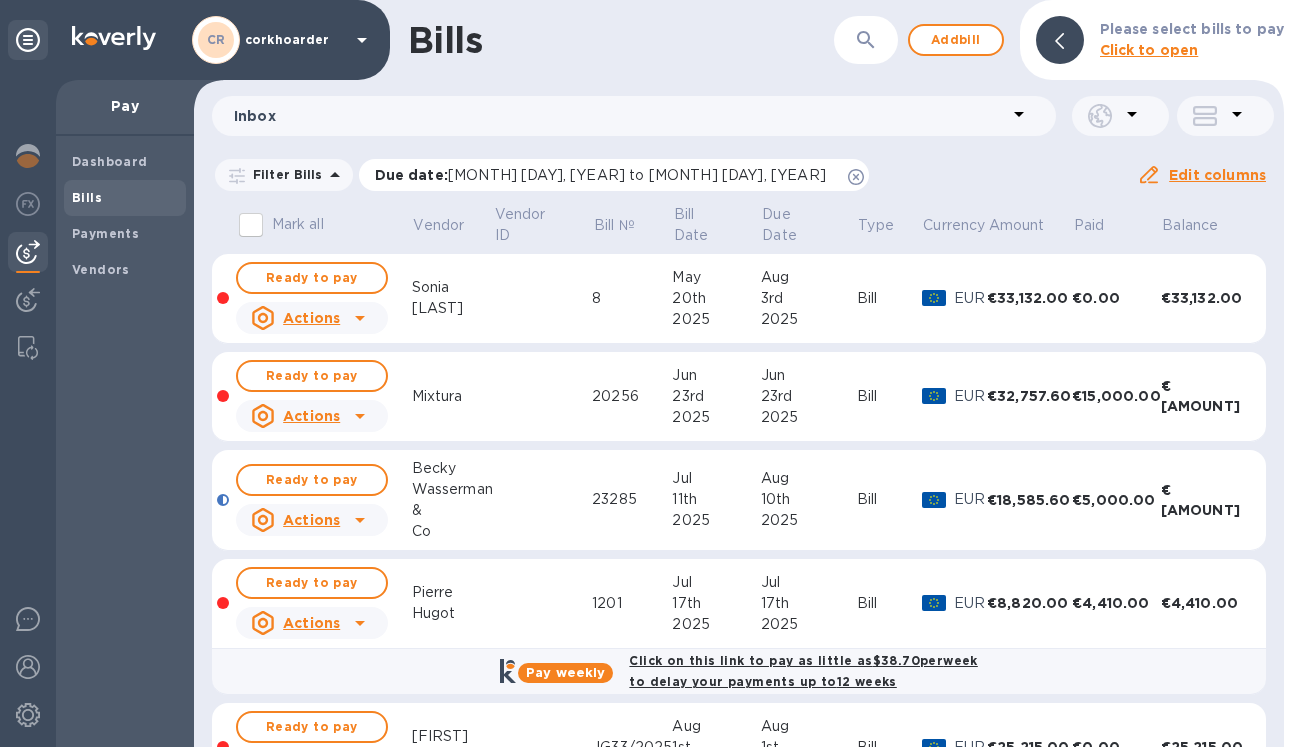 click 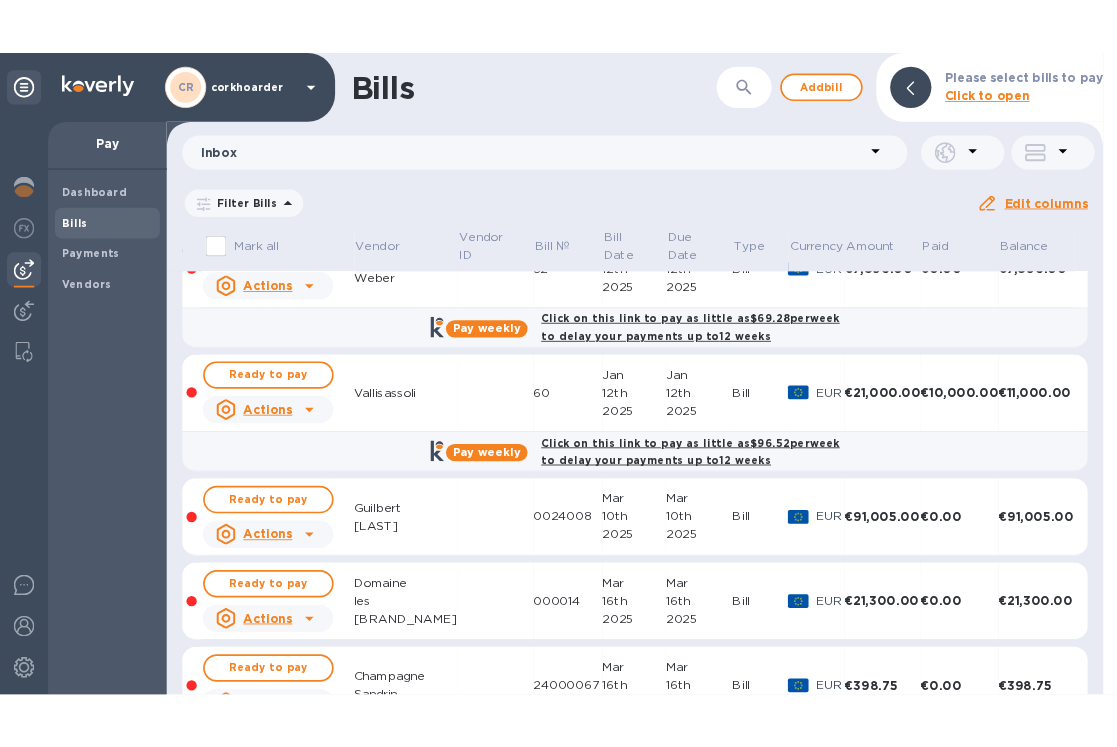 scroll, scrollTop: 0, scrollLeft: 0, axis: both 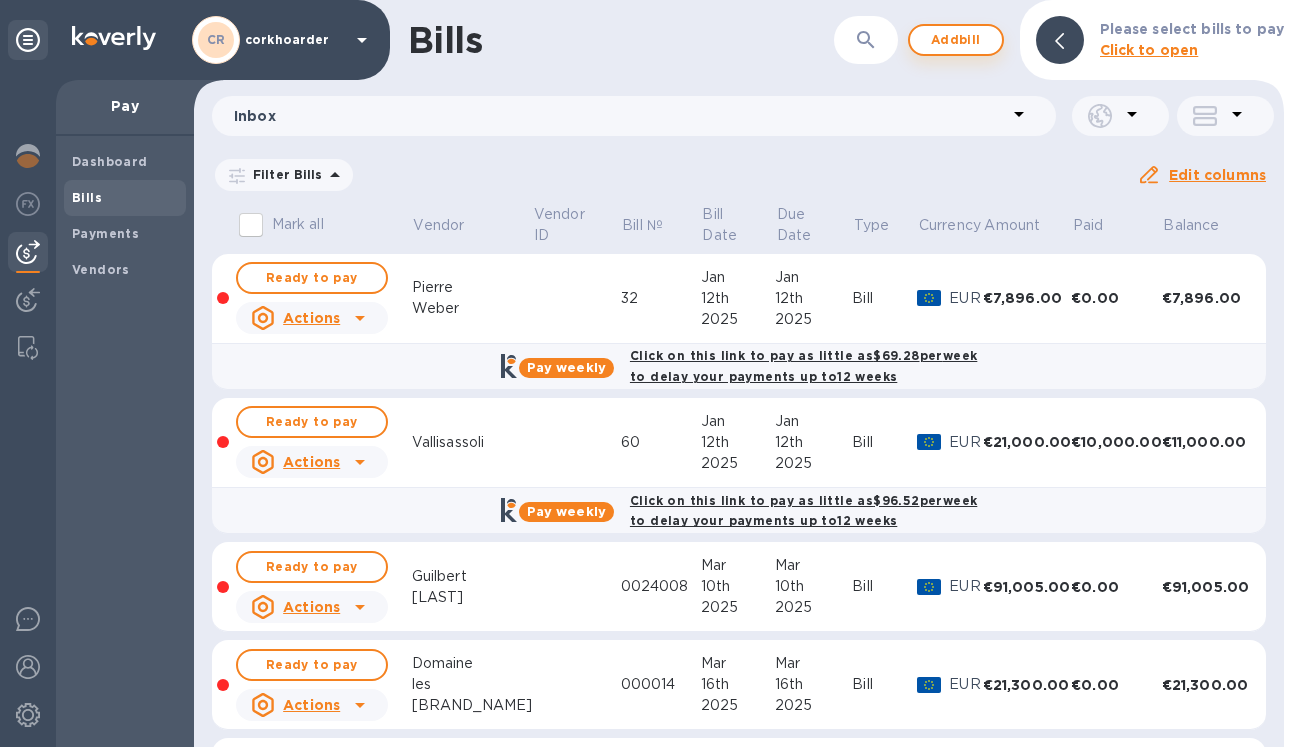 click on "Add   bill" at bounding box center [956, 40] 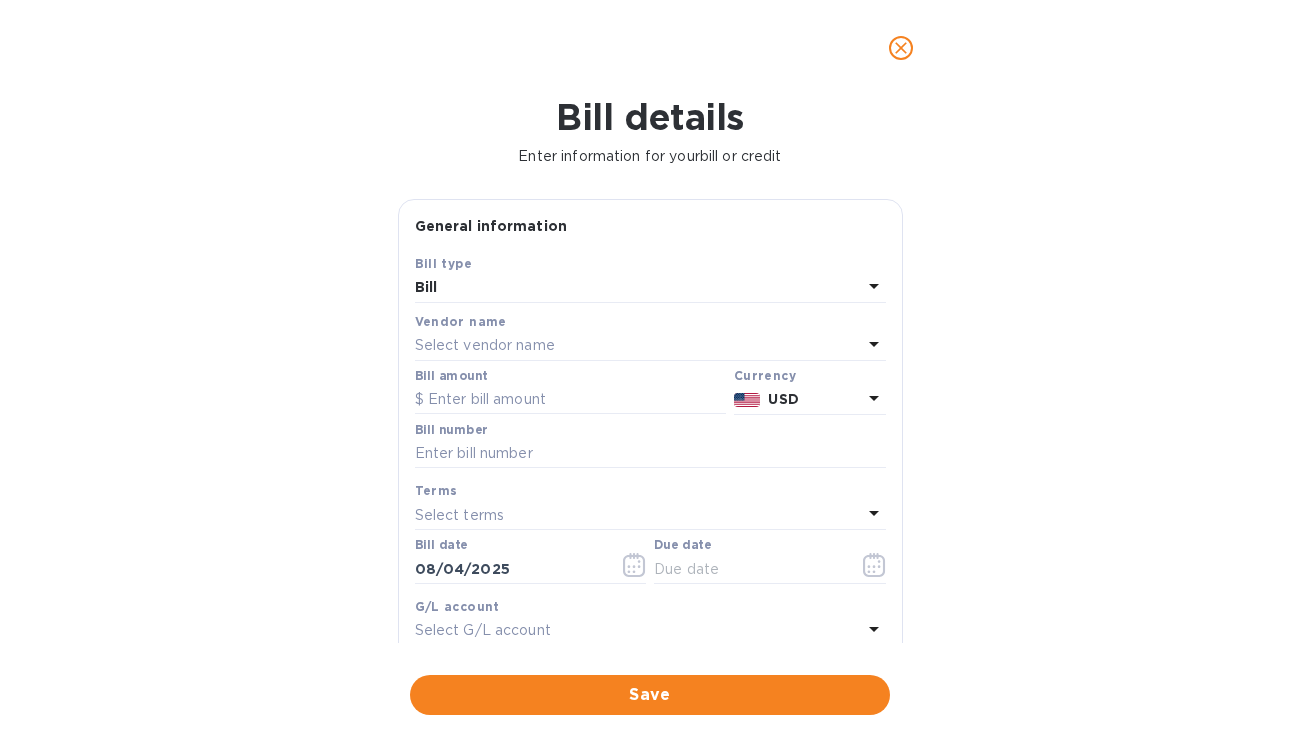 click on "Select vendor name" at bounding box center [638, 346] 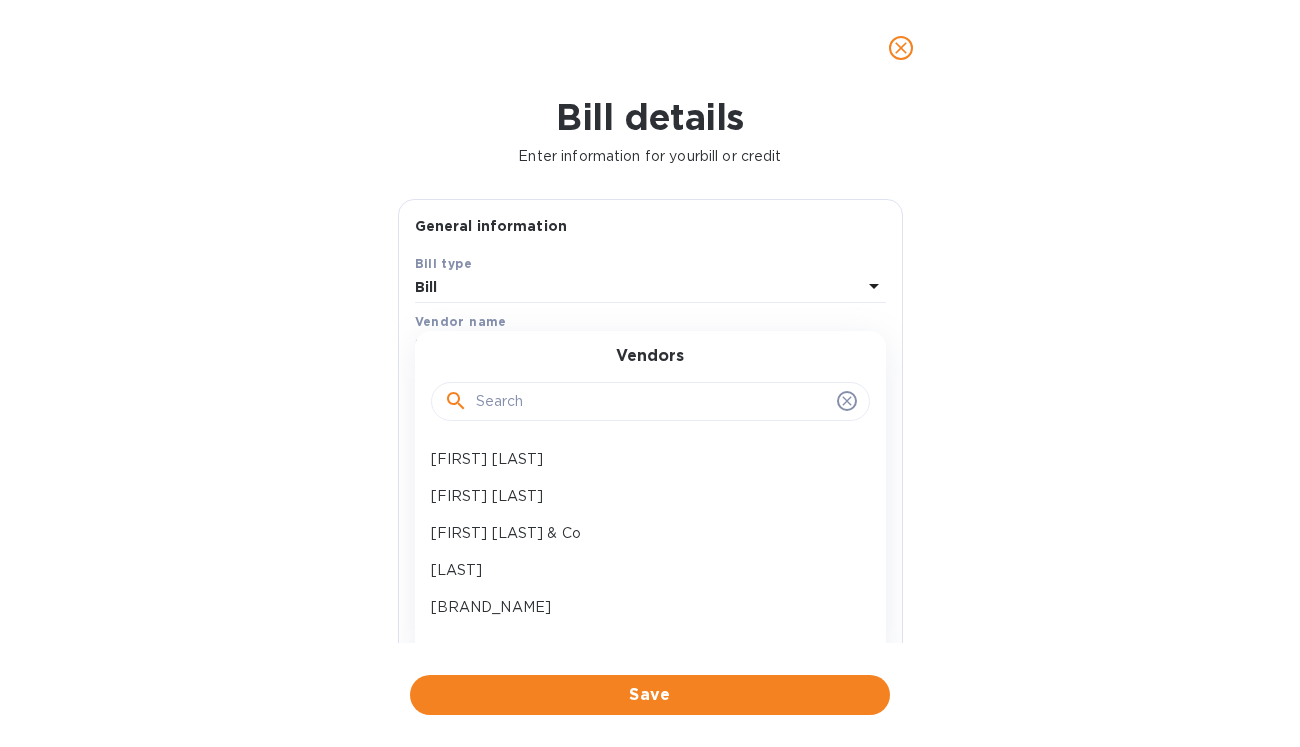click at bounding box center (652, 402) 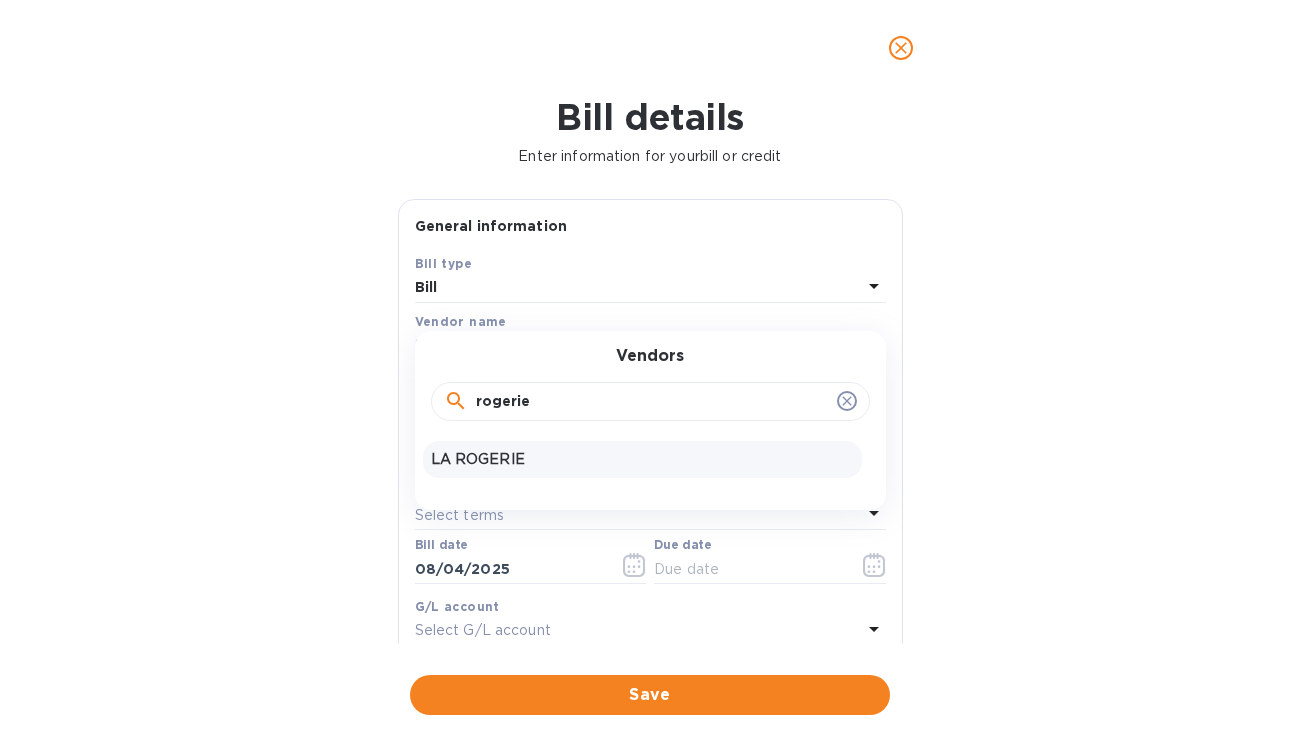 type on "rogerie" 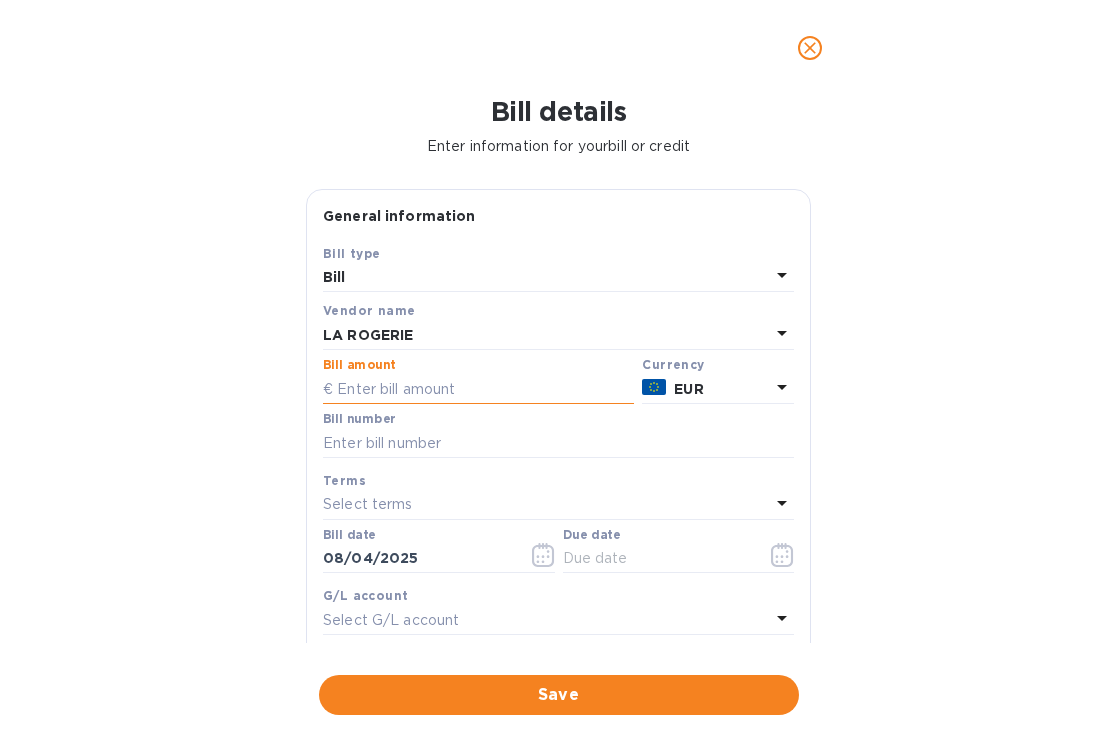 click at bounding box center (478, 389) 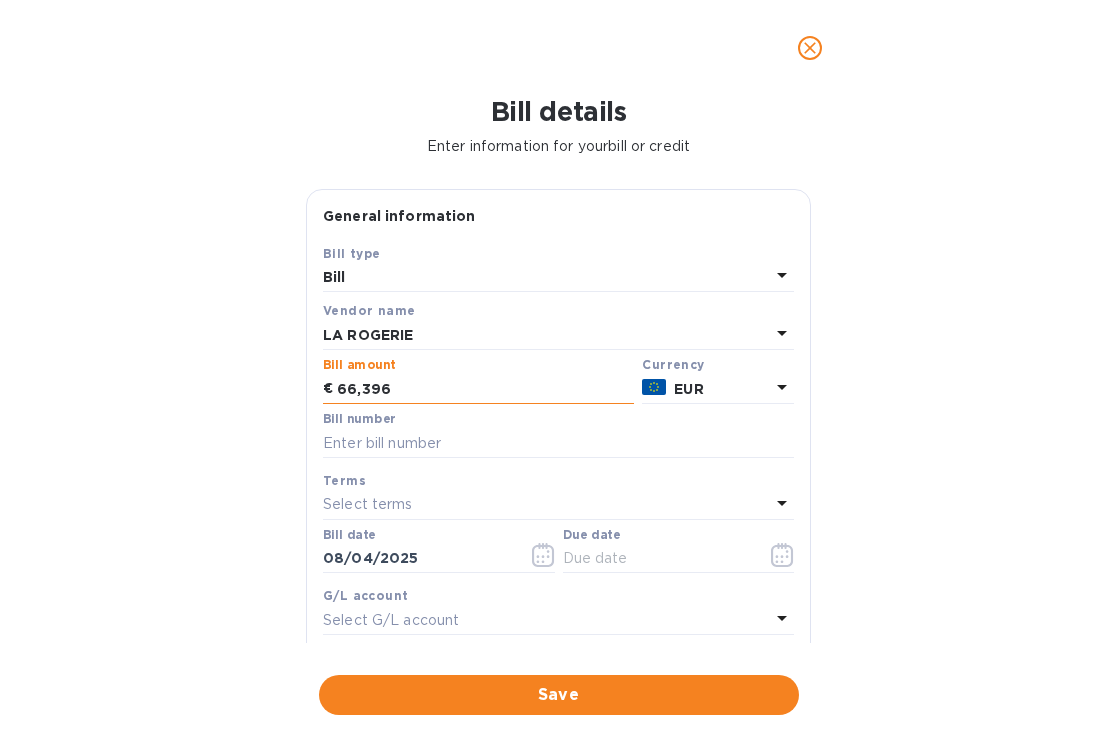 type on "66,396" 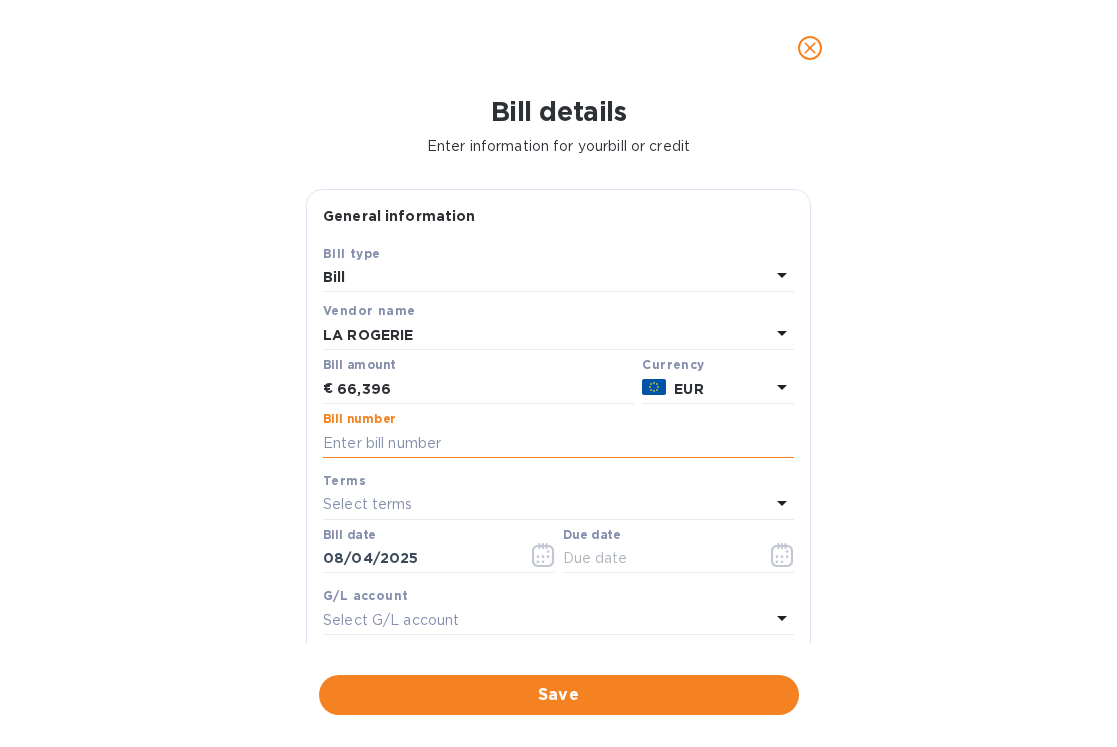 click at bounding box center (558, 443) 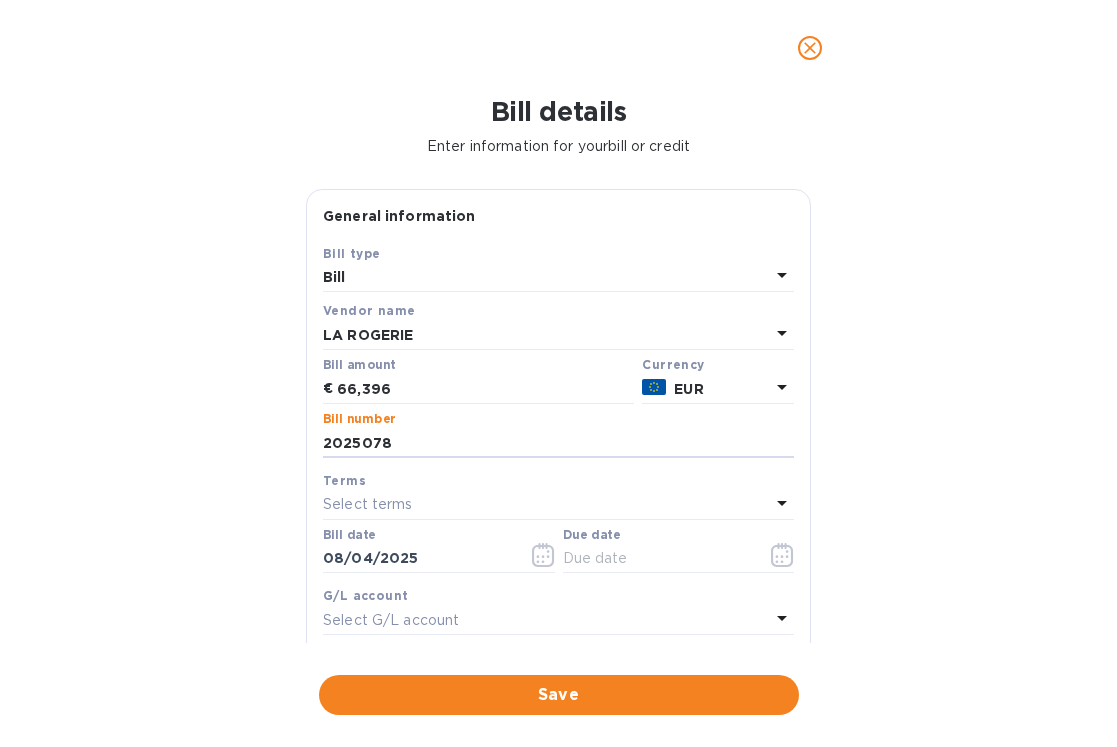 type on "2025078" 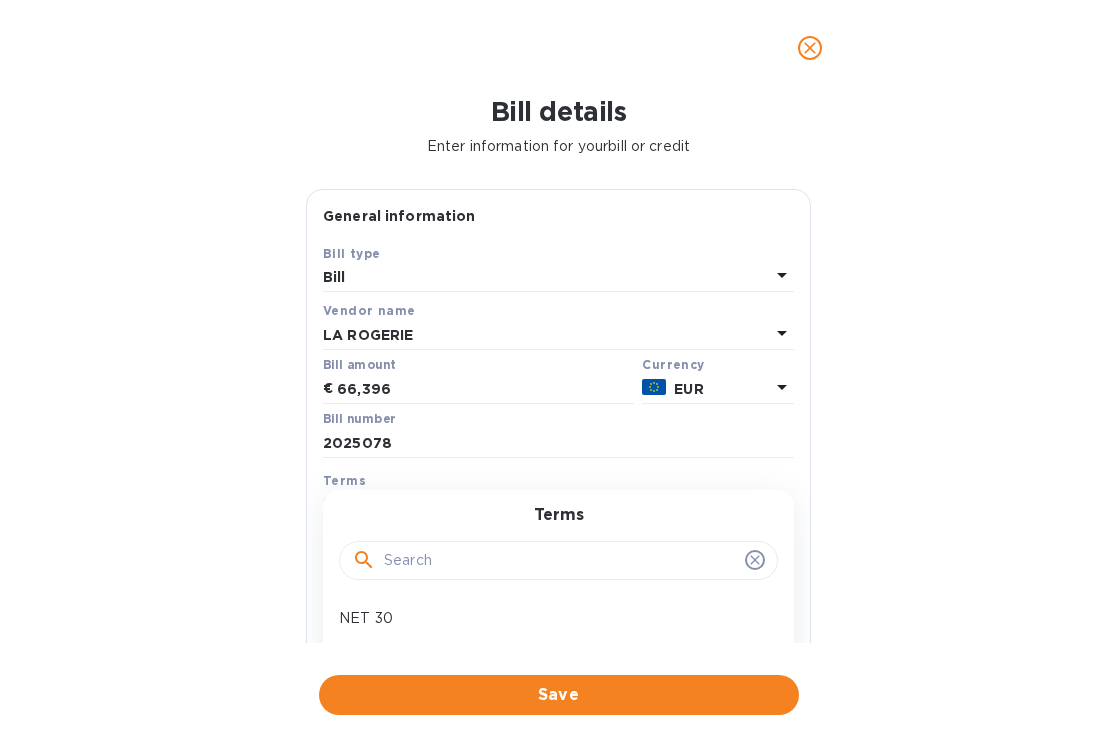 scroll, scrollTop: 216, scrollLeft: 0, axis: vertical 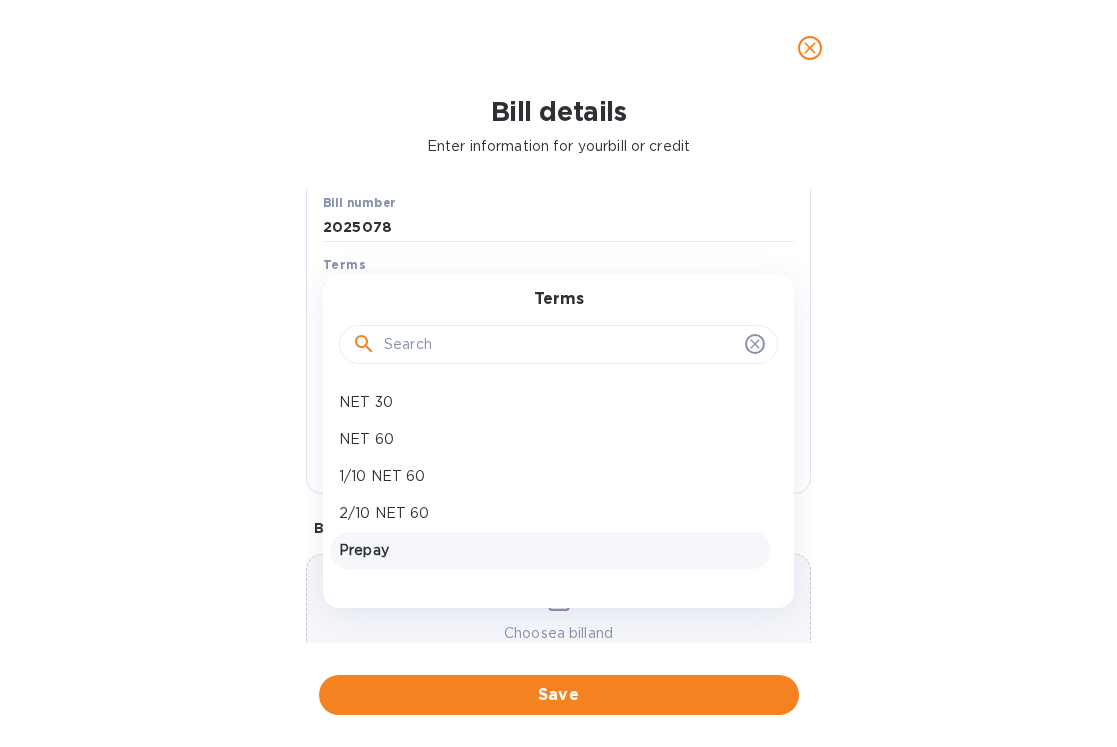 click on "Prepay" at bounding box center (550, 550) 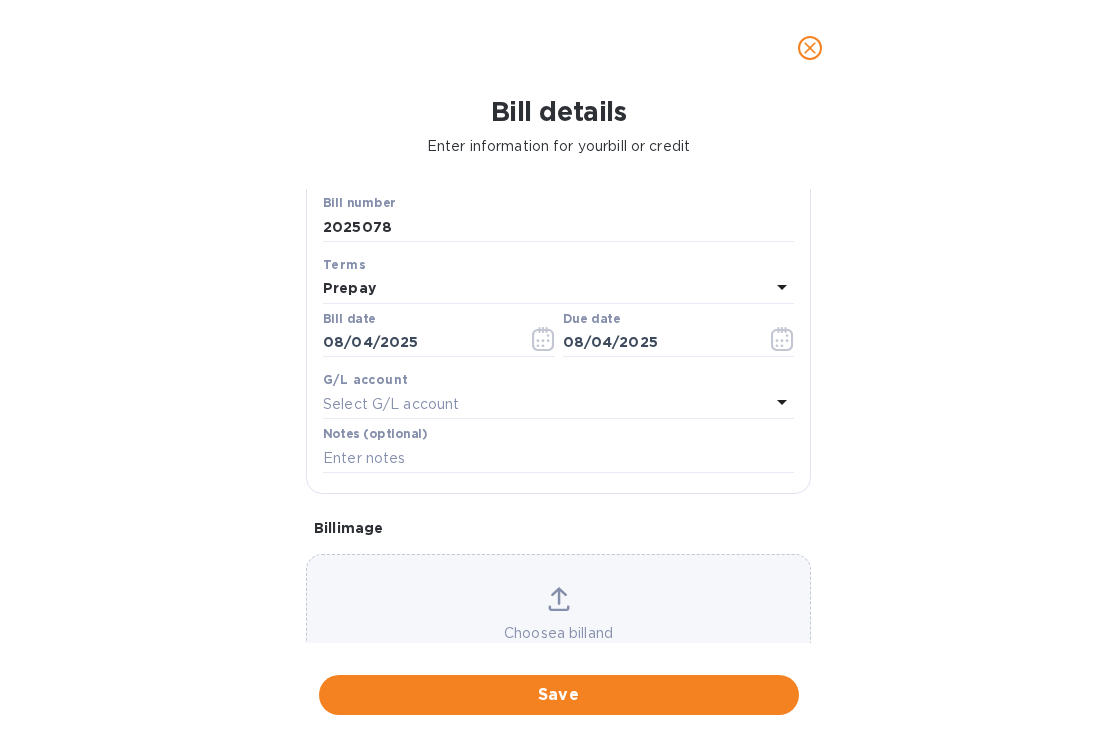 click on "Choose  a bill  and   drag it here" at bounding box center (558, 626) 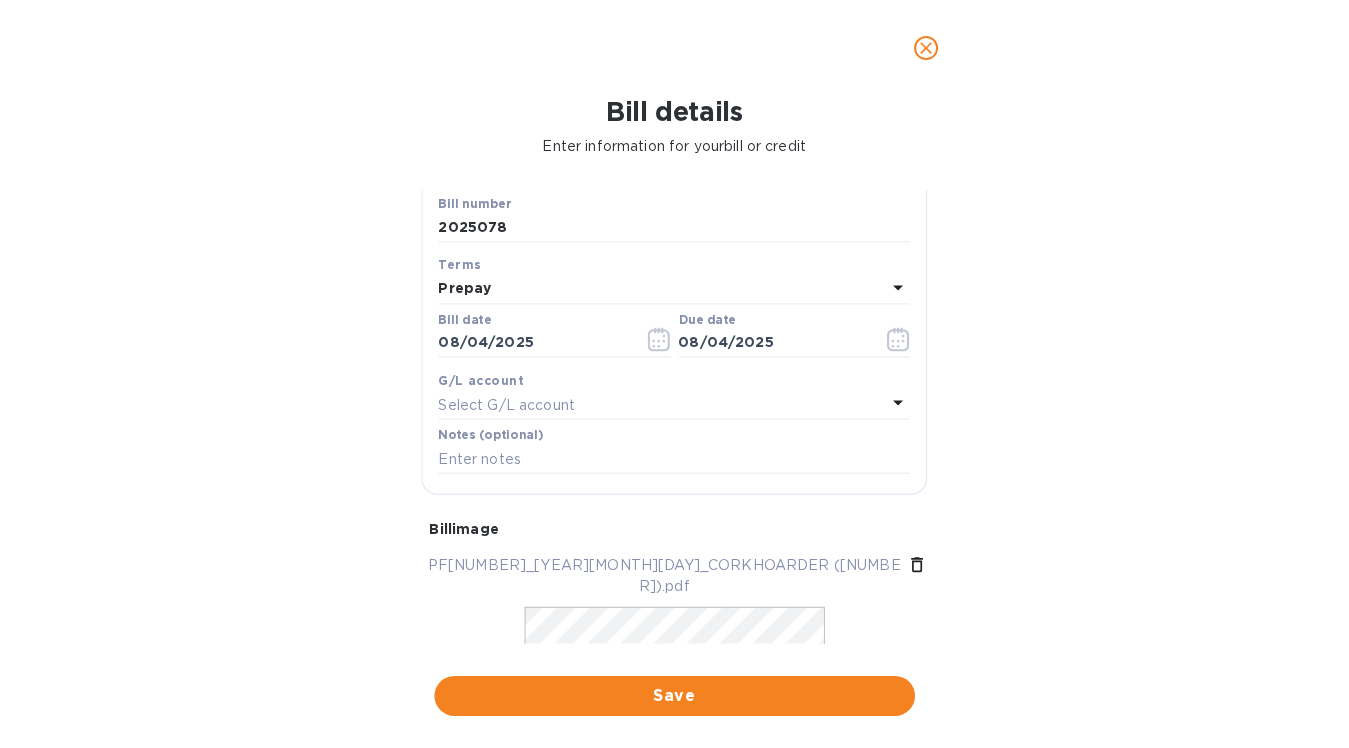scroll, scrollTop: 358, scrollLeft: 0, axis: vertical 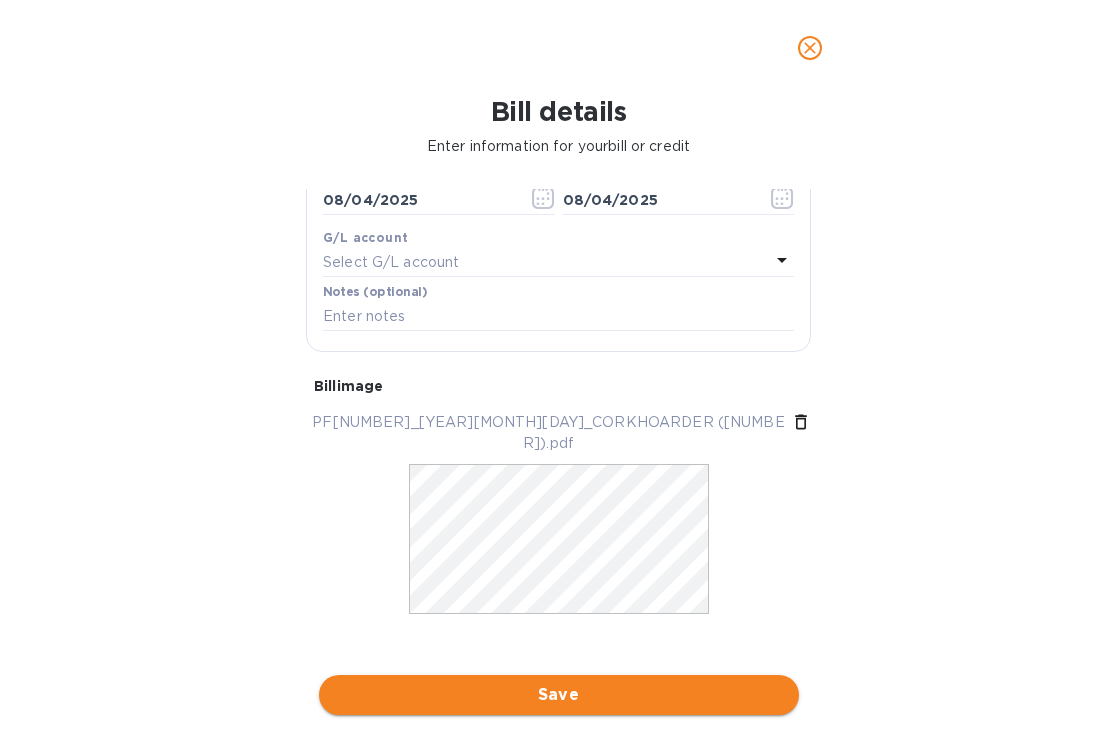 click on "Save" at bounding box center (559, 695) 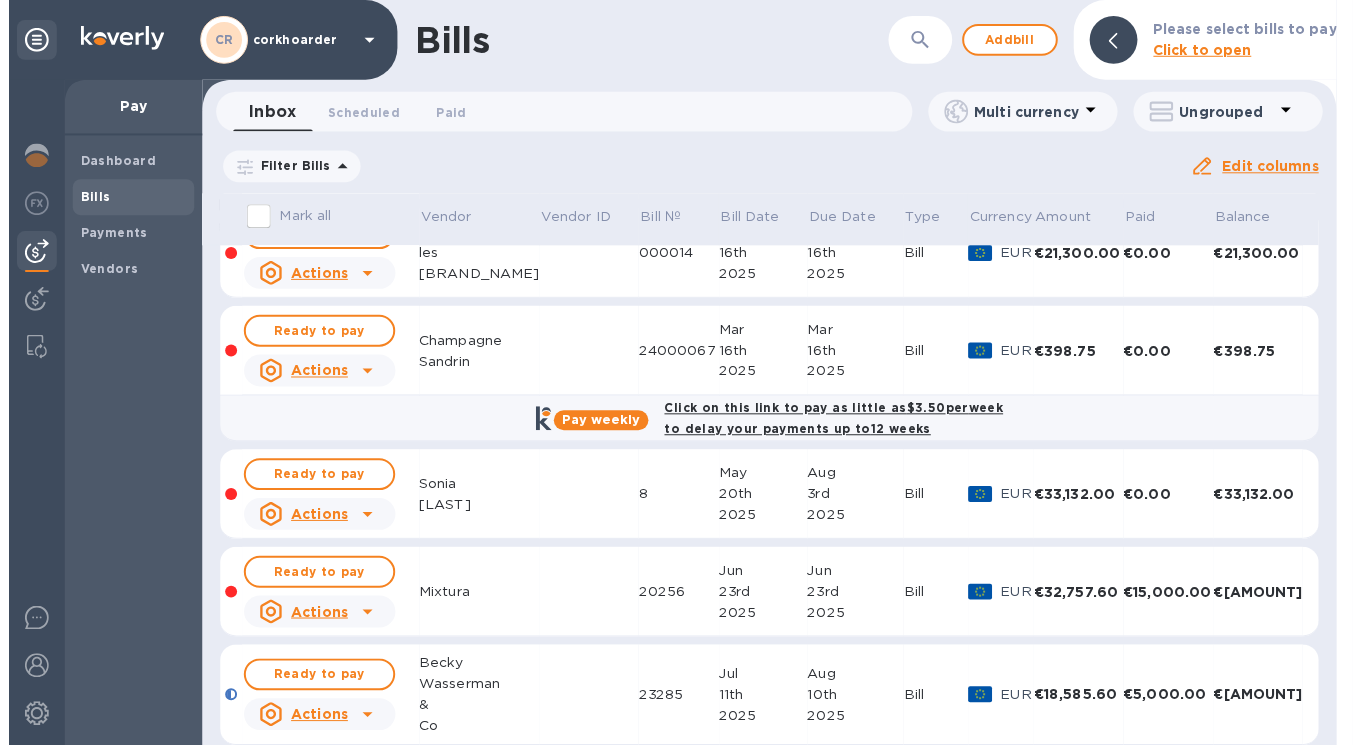 scroll, scrollTop: 789, scrollLeft: 0, axis: vertical 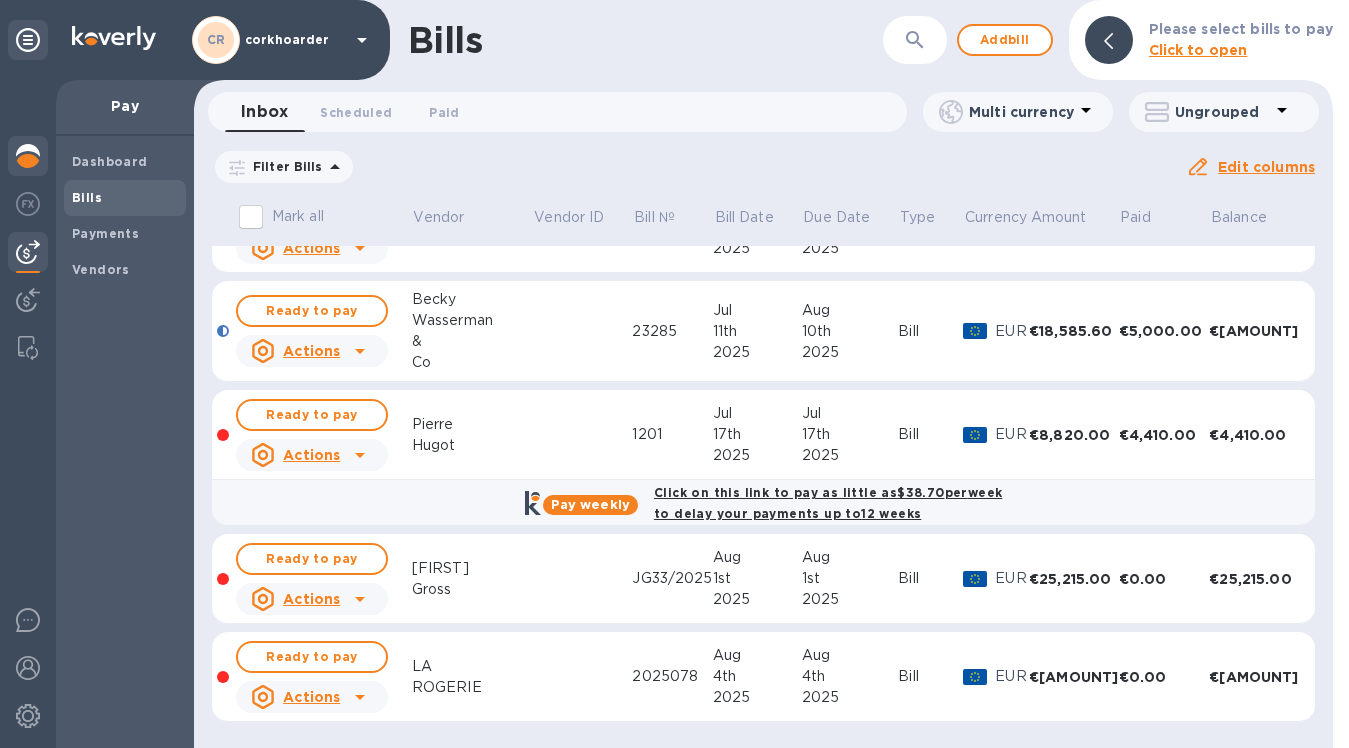 click at bounding box center [28, 156] 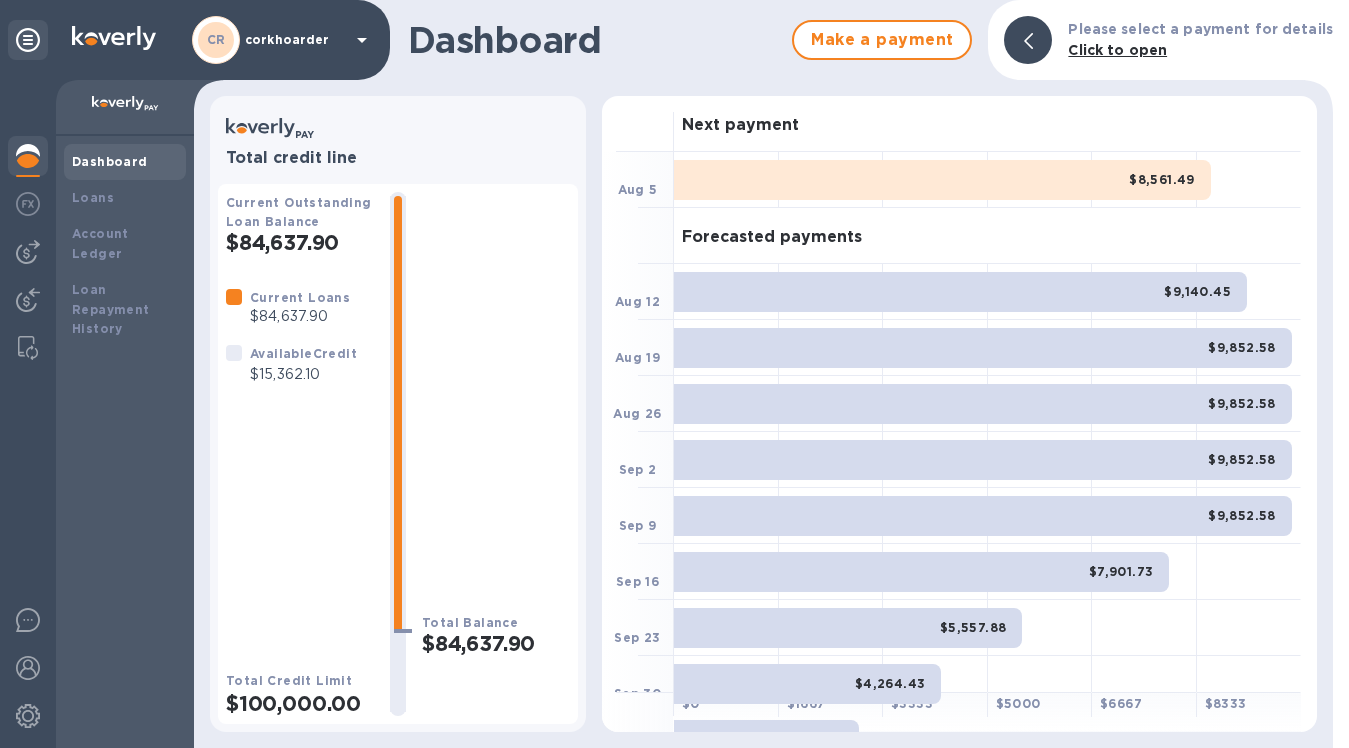 click at bounding box center [28, 156] 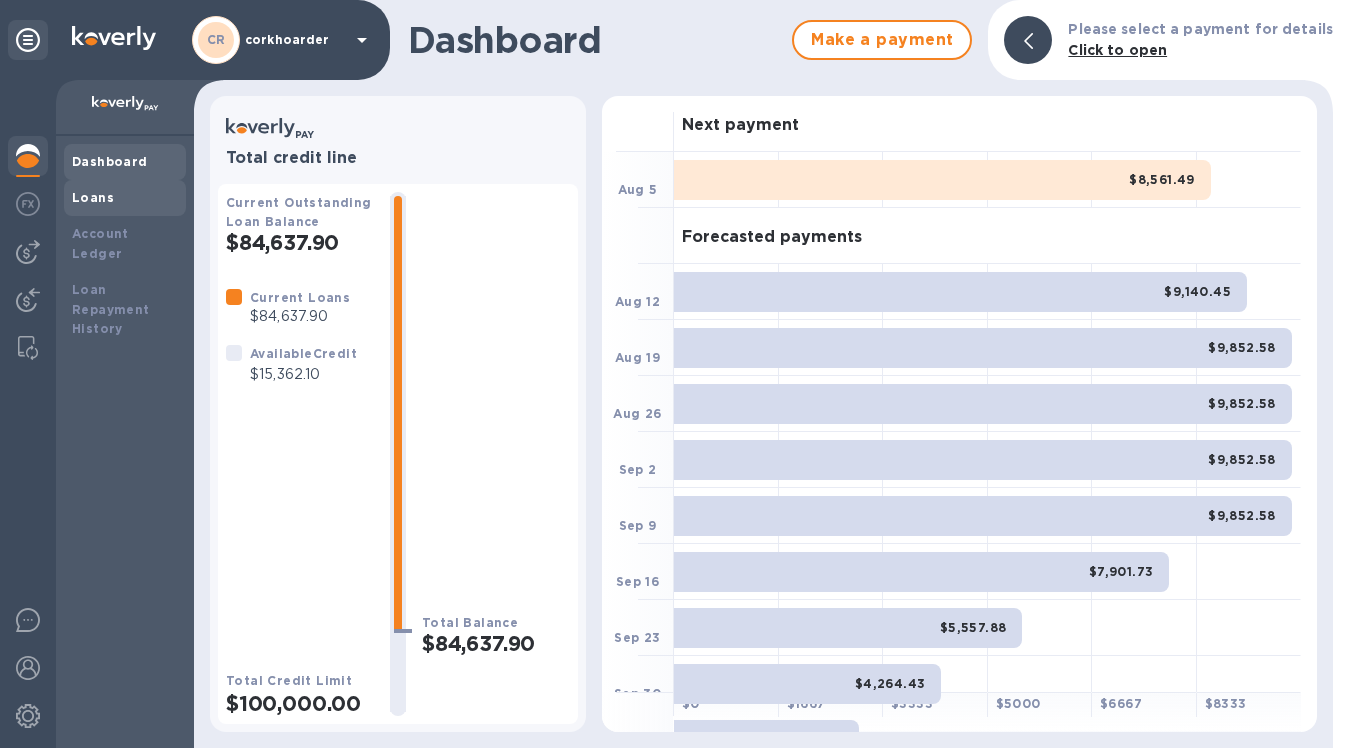 click on "Loans" at bounding box center [93, 197] 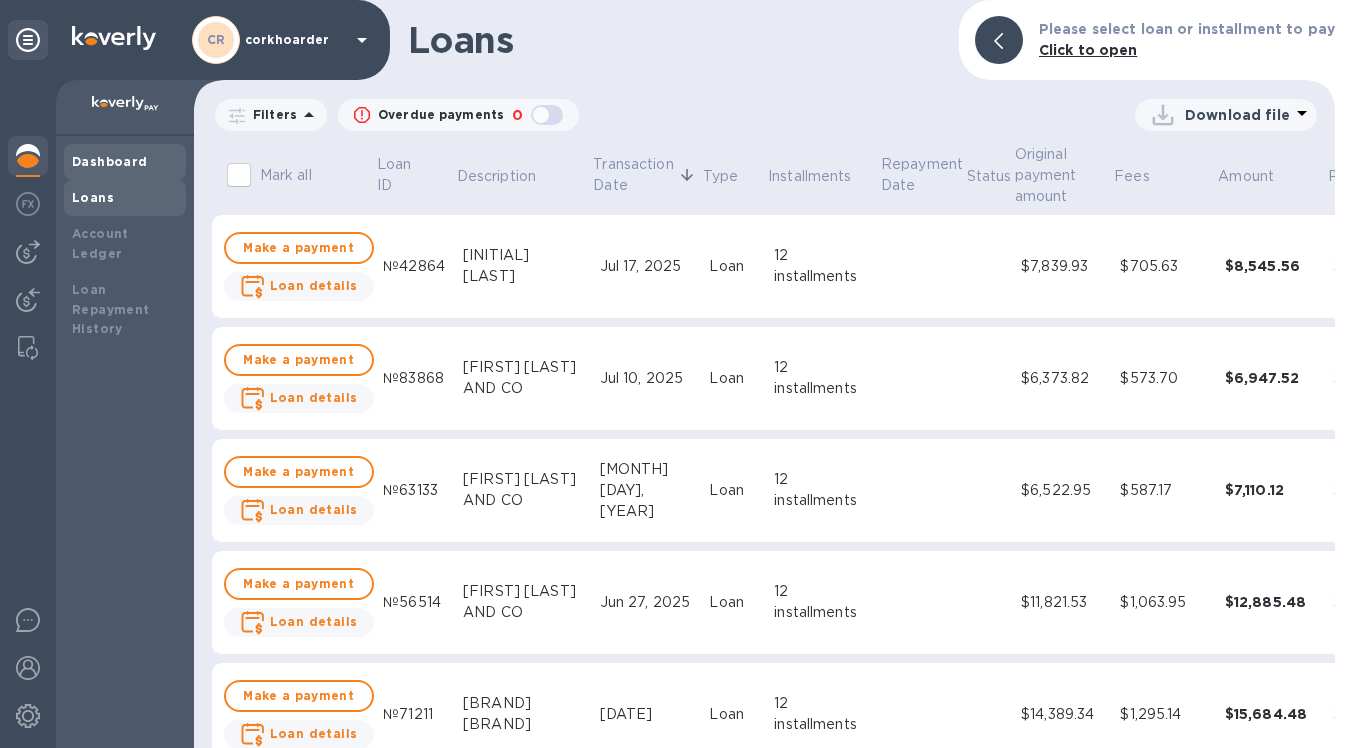 click on "Dashboard" at bounding box center [125, 162] 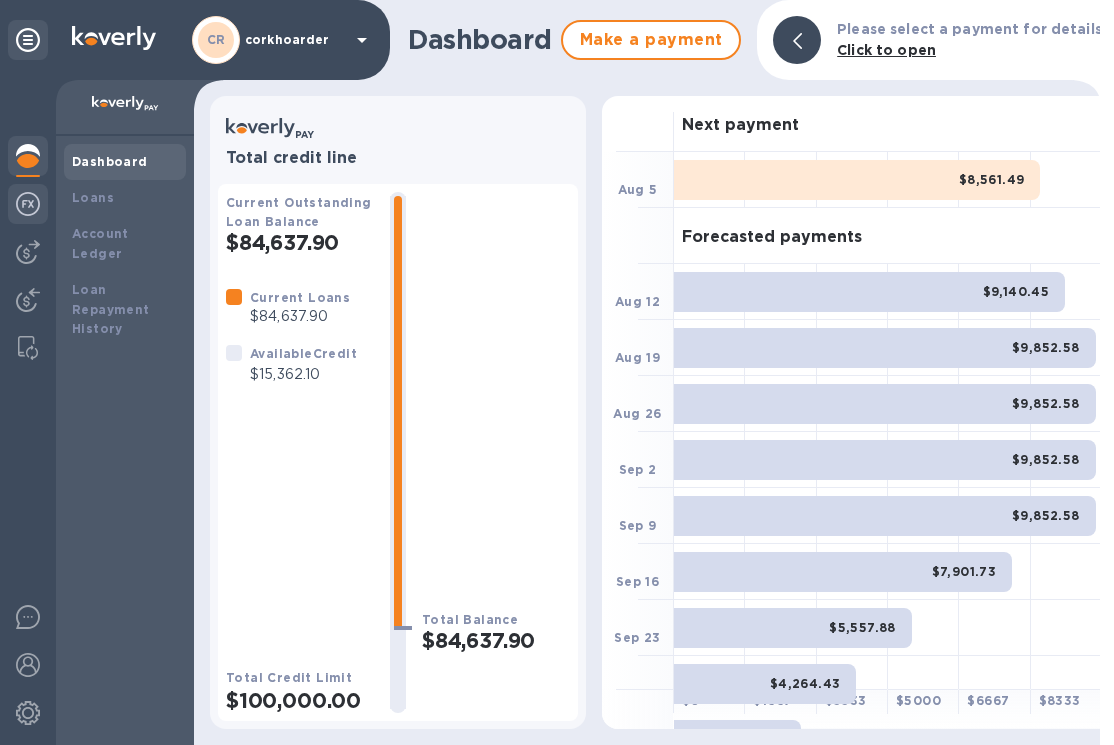 click at bounding box center [28, 206] 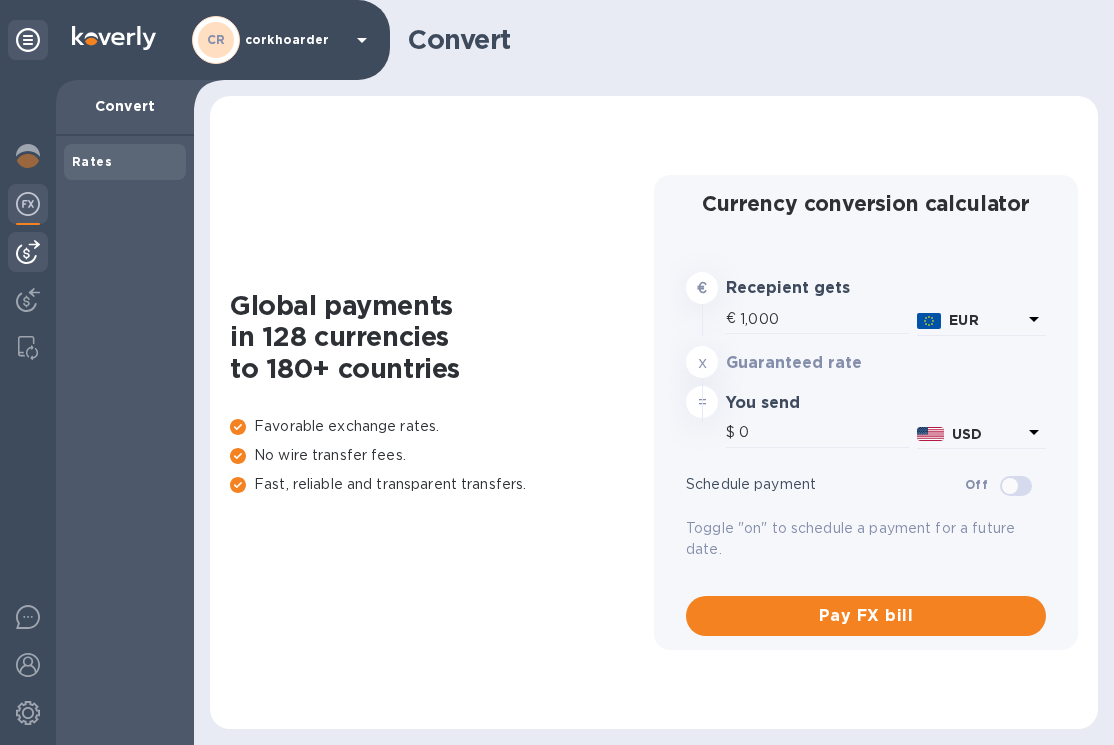 click at bounding box center (28, 252) 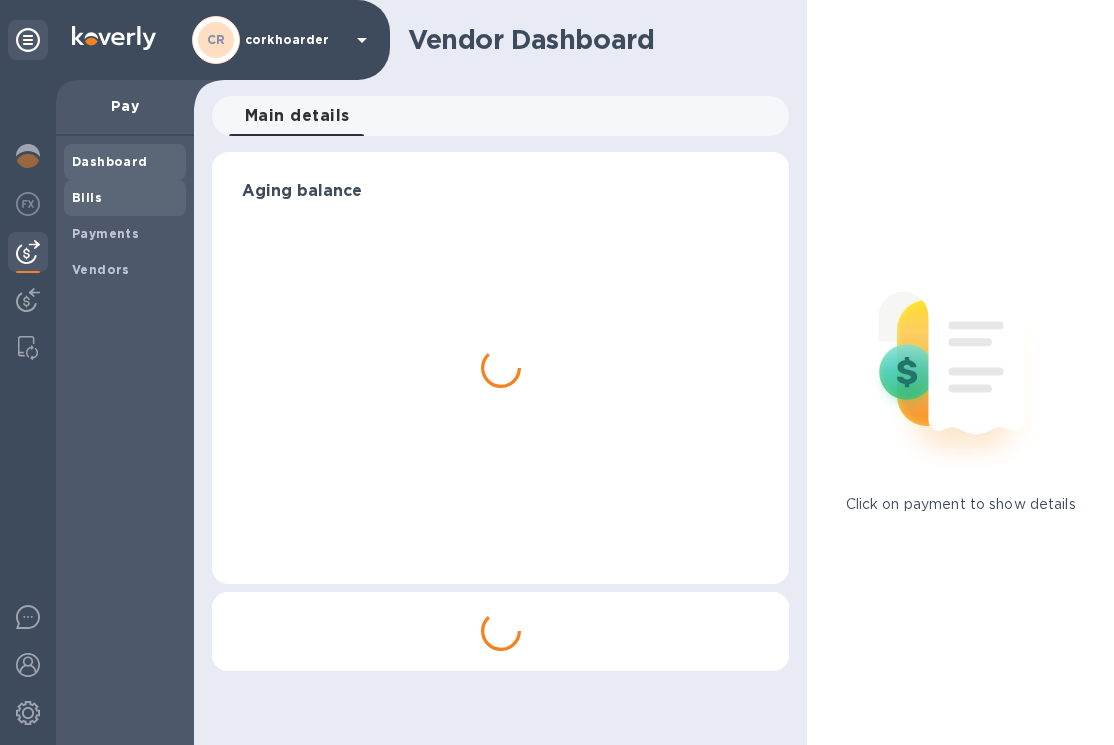 click on "Bills" at bounding box center [125, 198] 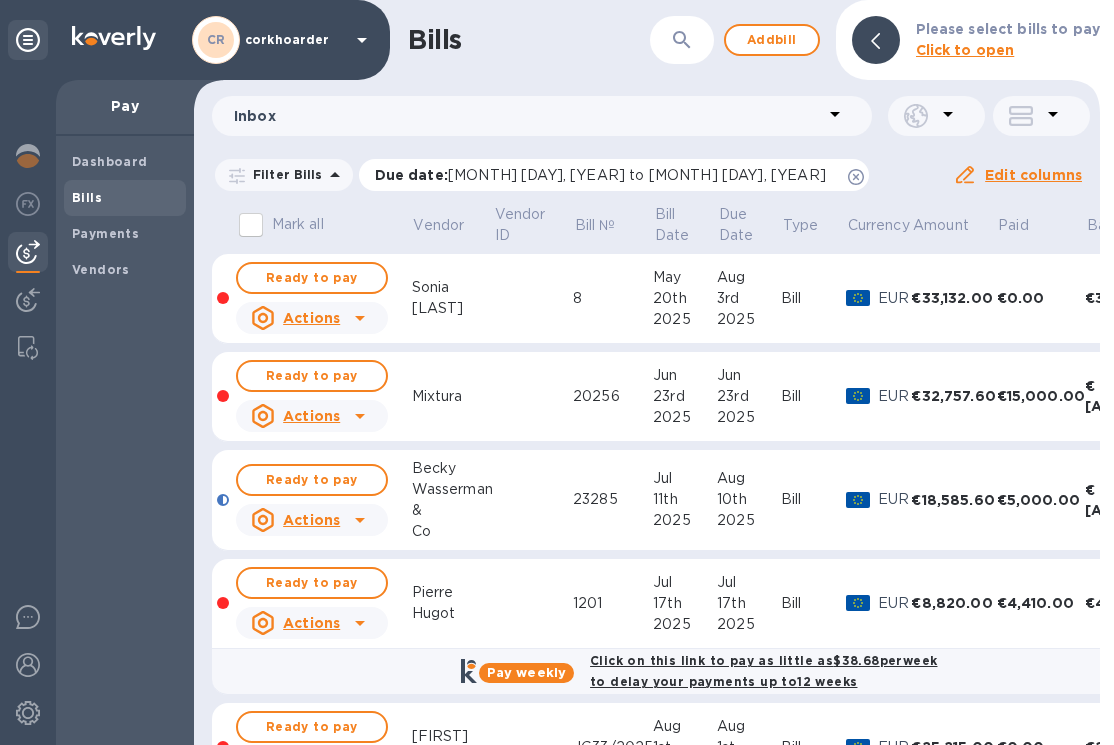 click 